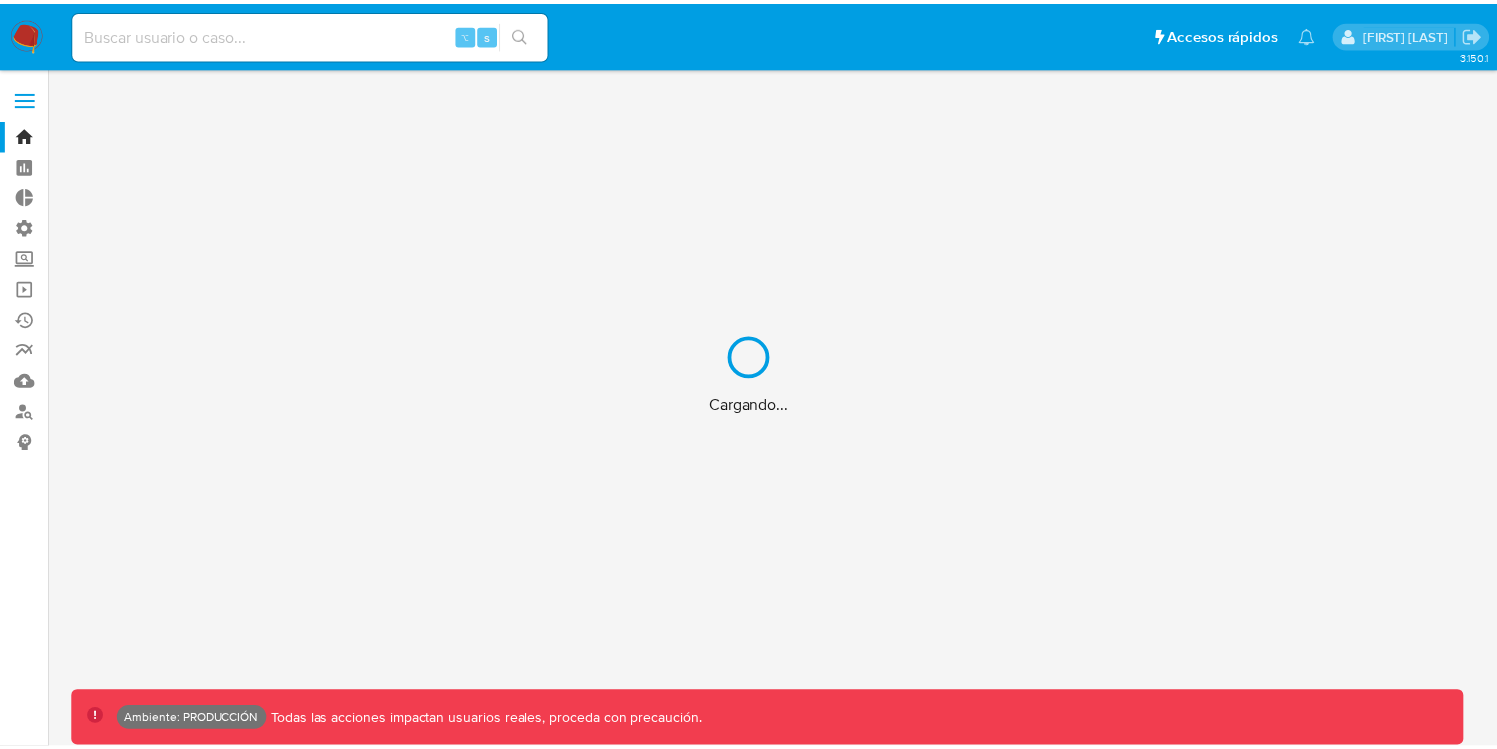 scroll, scrollTop: 0, scrollLeft: 0, axis: both 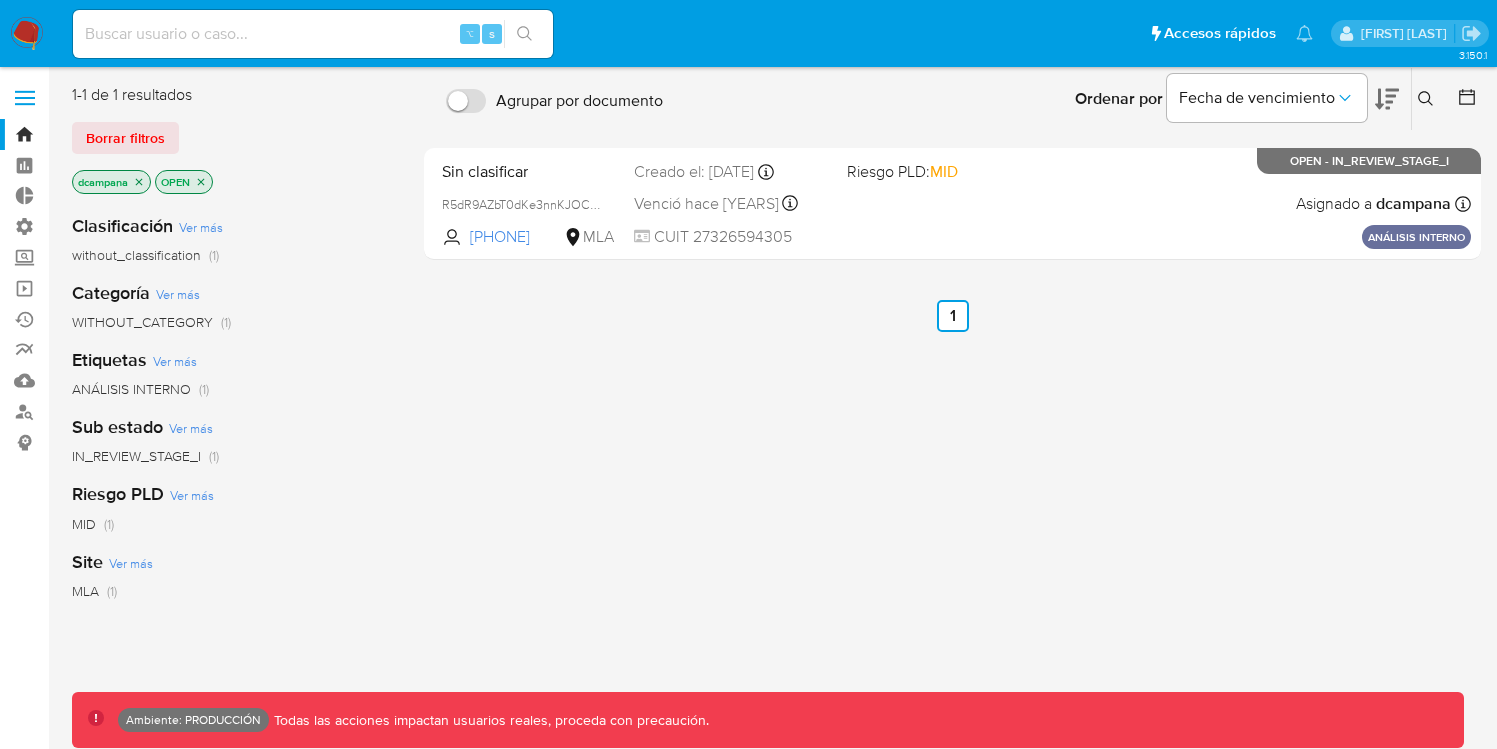 click at bounding box center [25, 98] 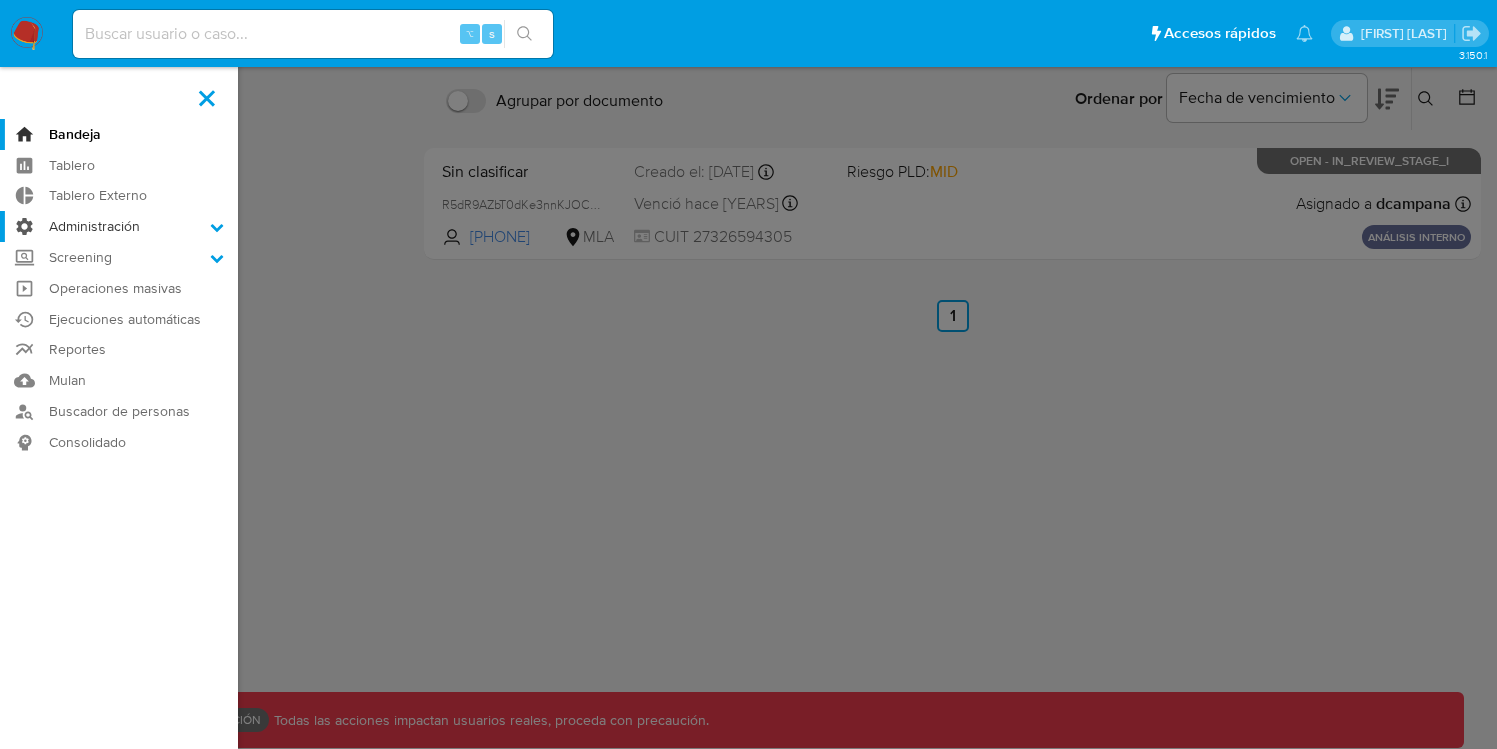 click on "Administración" at bounding box center (119, 226) 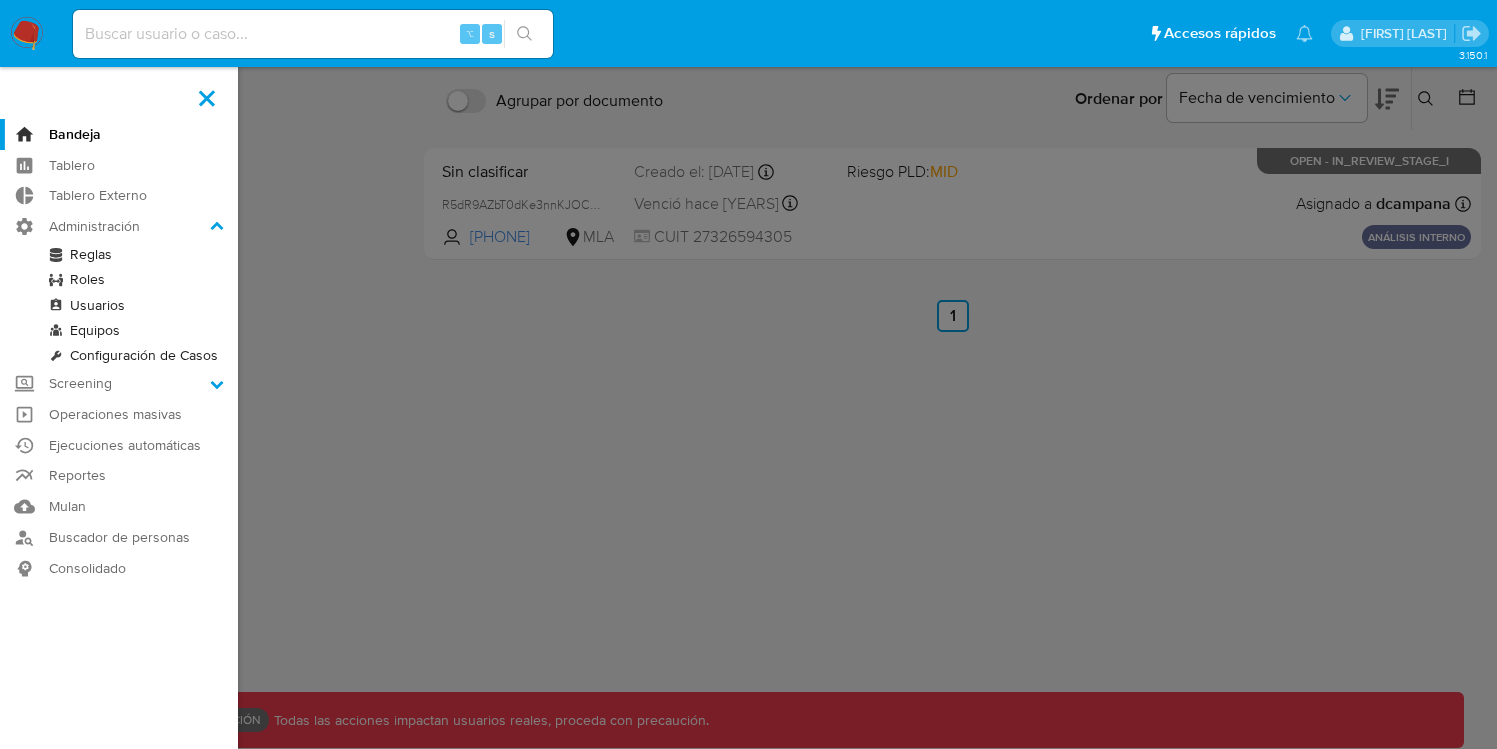click on "Equipos" at bounding box center (119, 330) 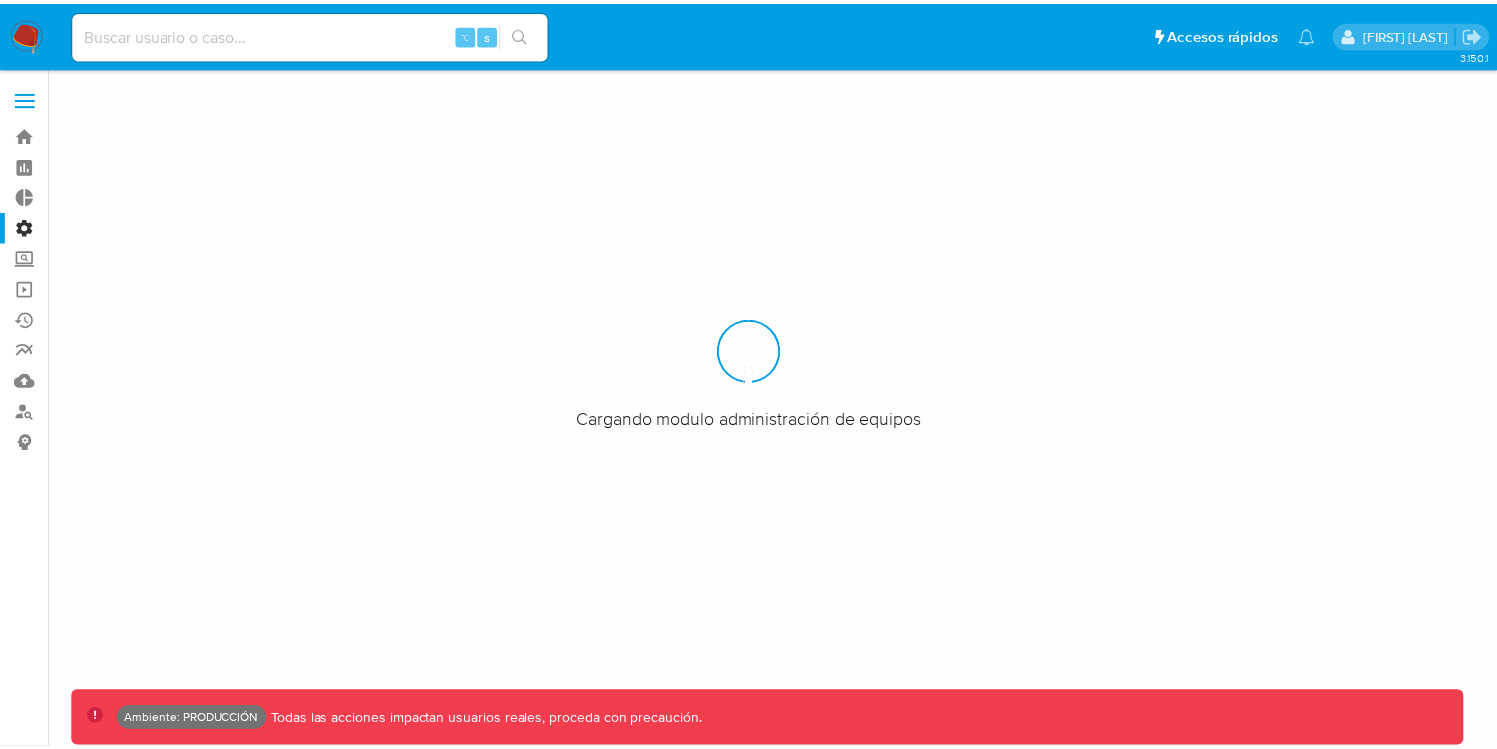 scroll, scrollTop: 0, scrollLeft: 0, axis: both 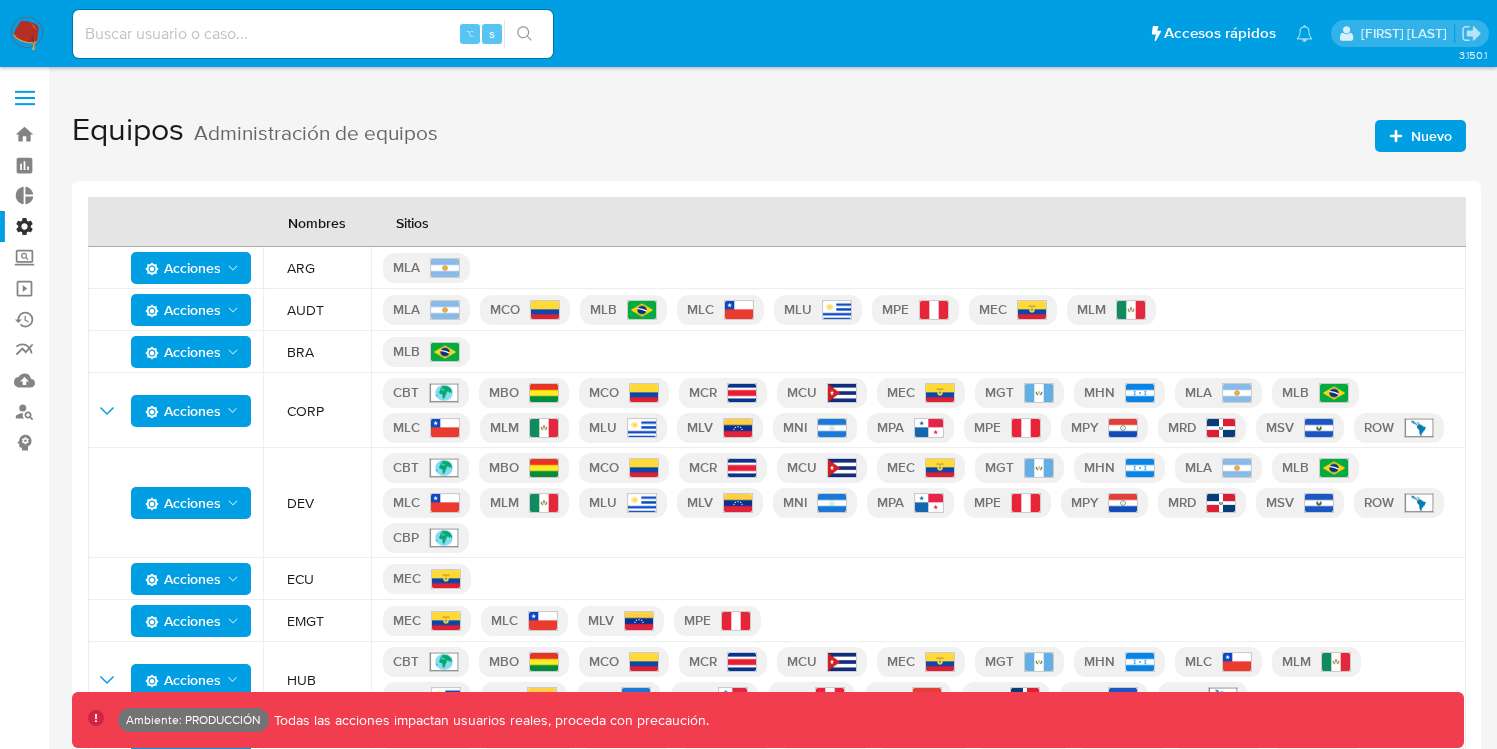 click at bounding box center (25, 104) 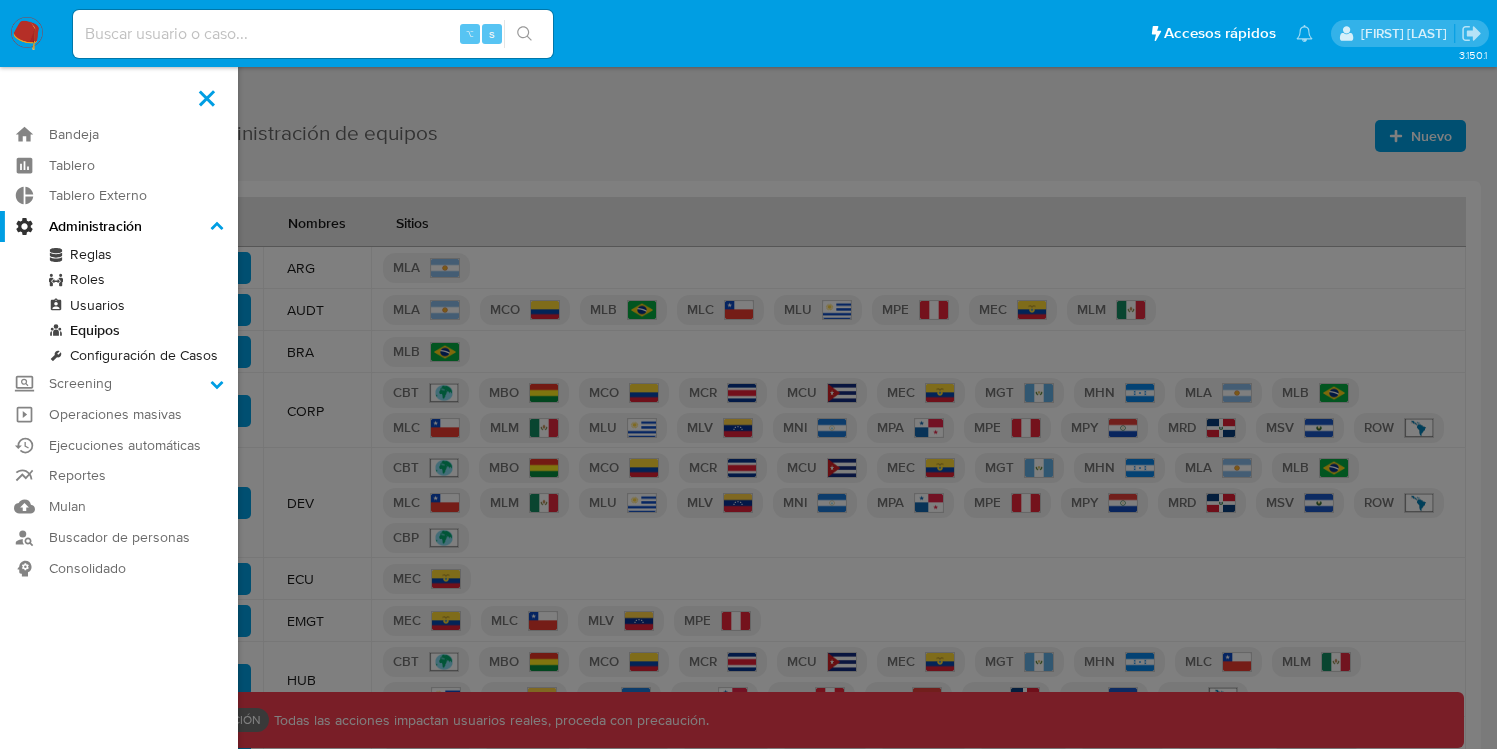 click on "Roles" at bounding box center [119, 279] 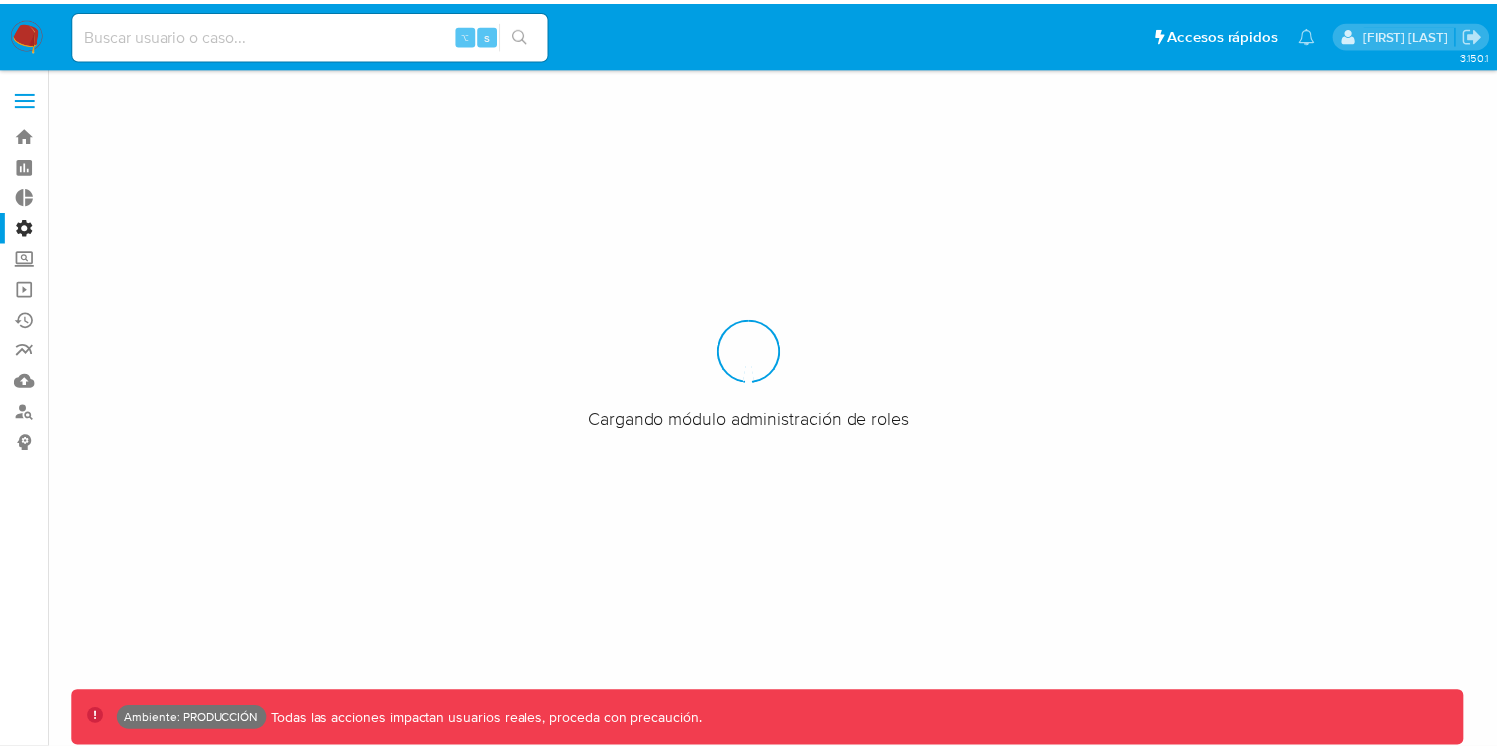 scroll, scrollTop: 0, scrollLeft: 0, axis: both 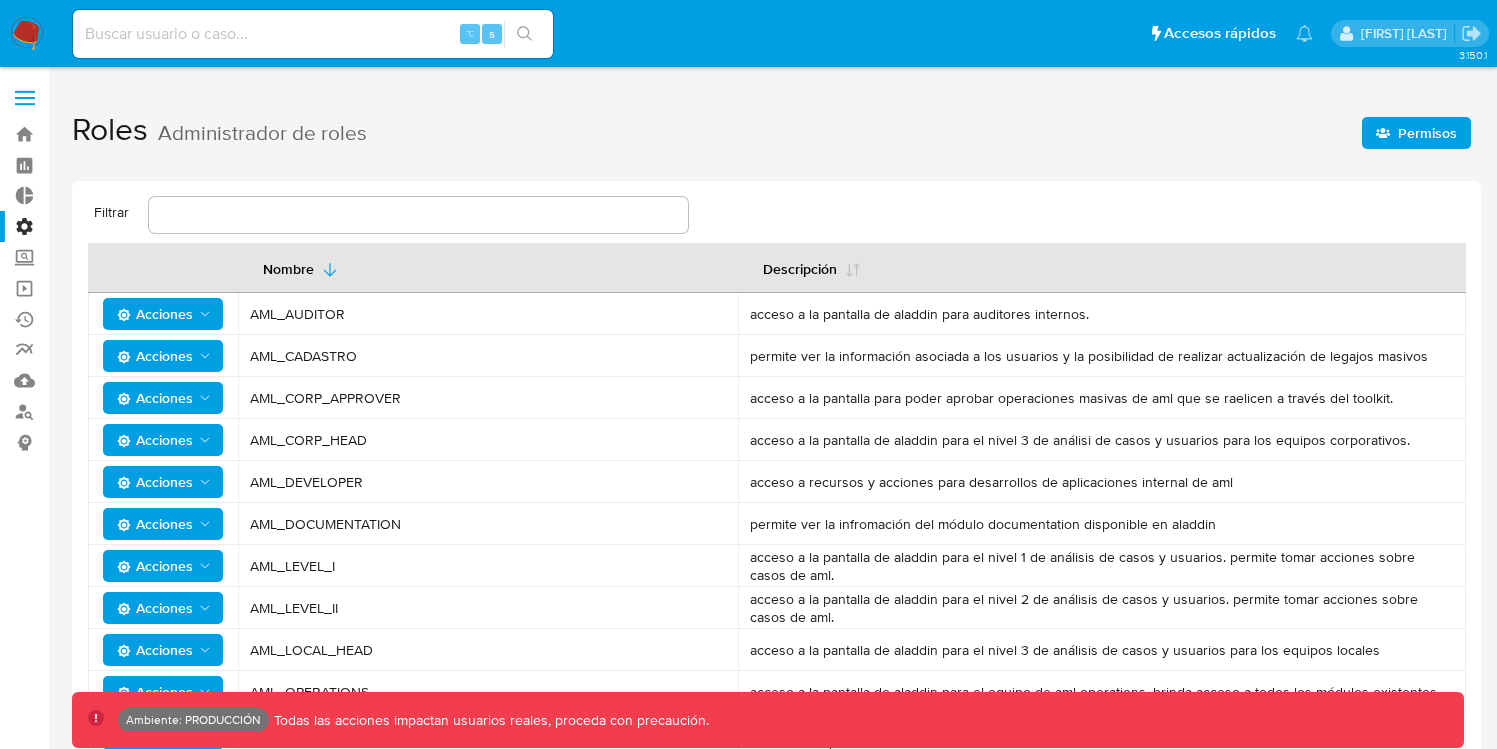 click at bounding box center [25, 98] 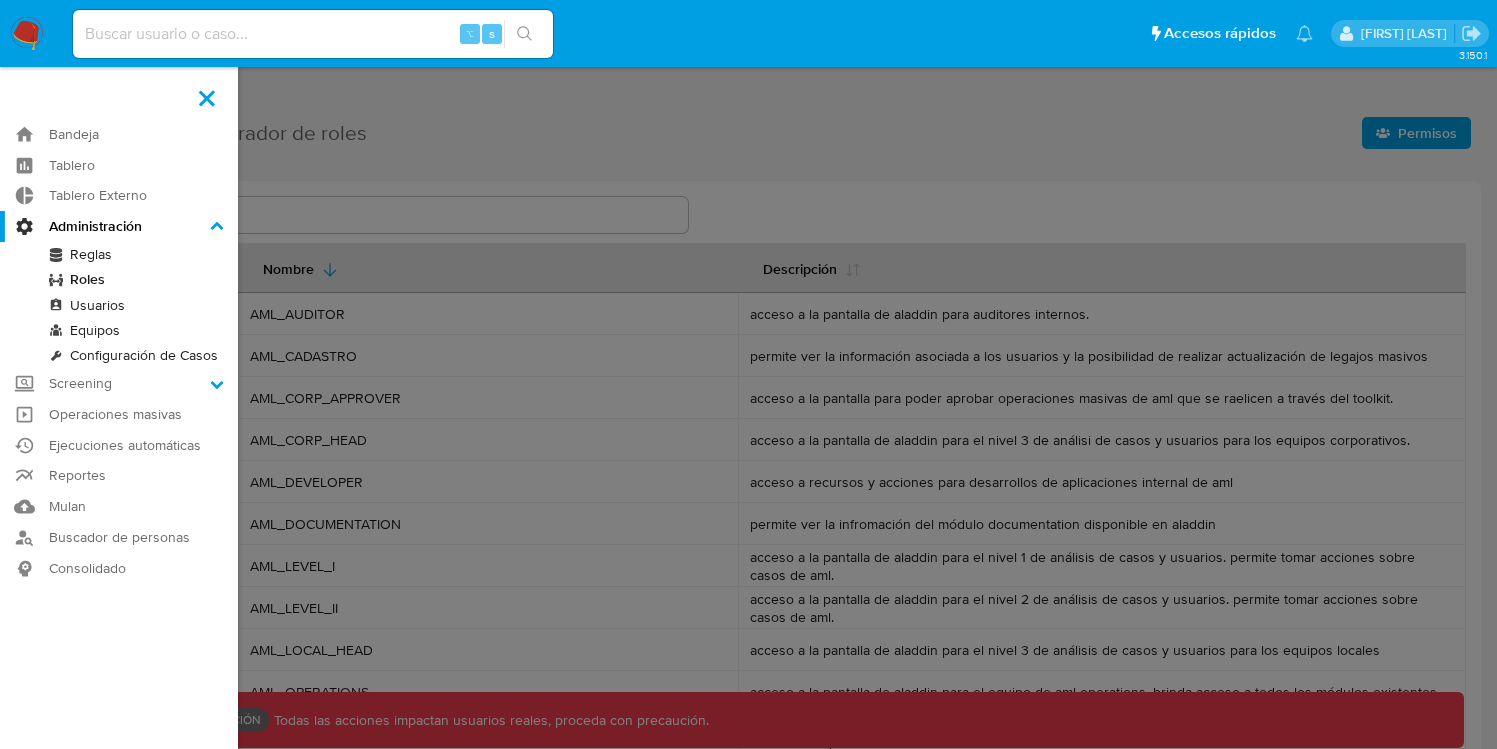 click on "Usuarios" at bounding box center [119, 305] 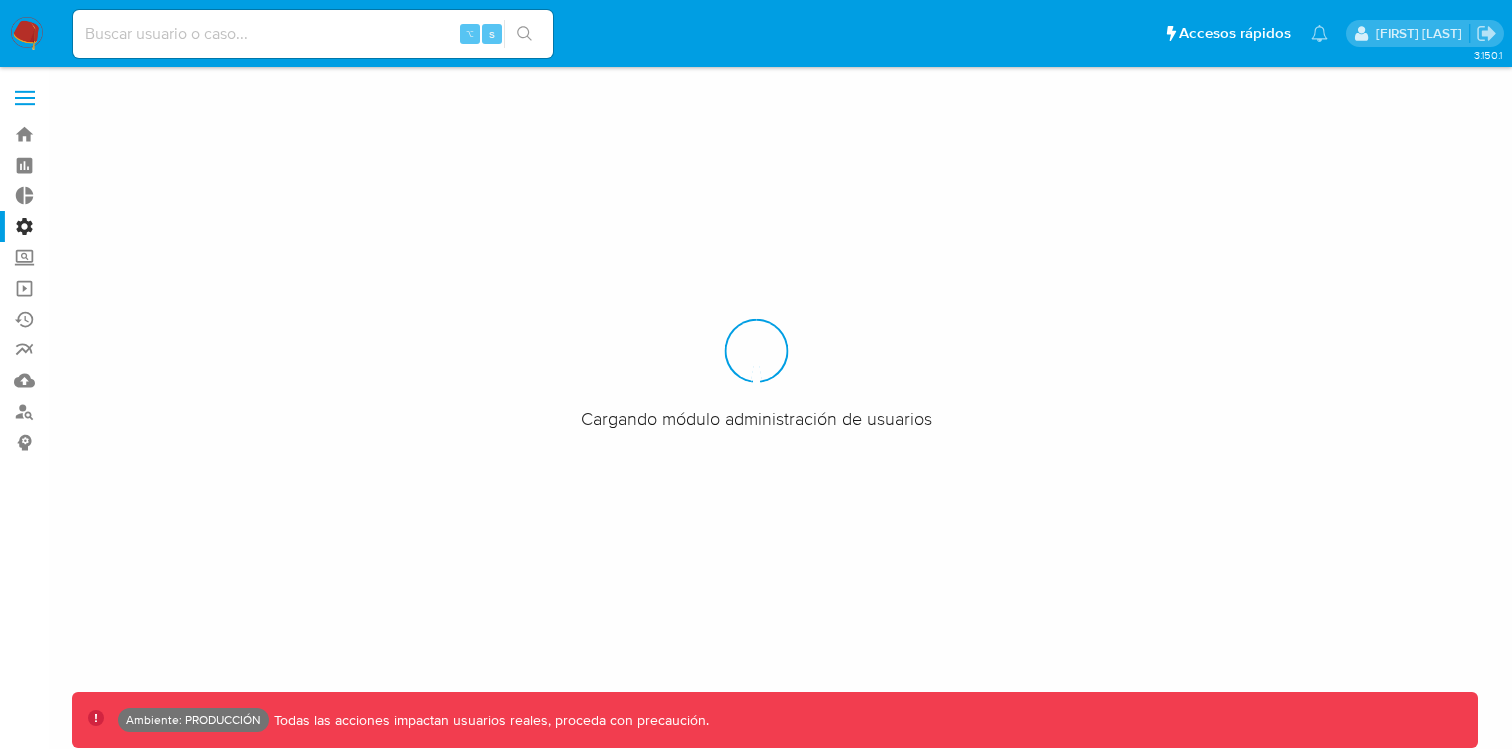 scroll, scrollTop: 0, scrollLeft: 0, axis: both 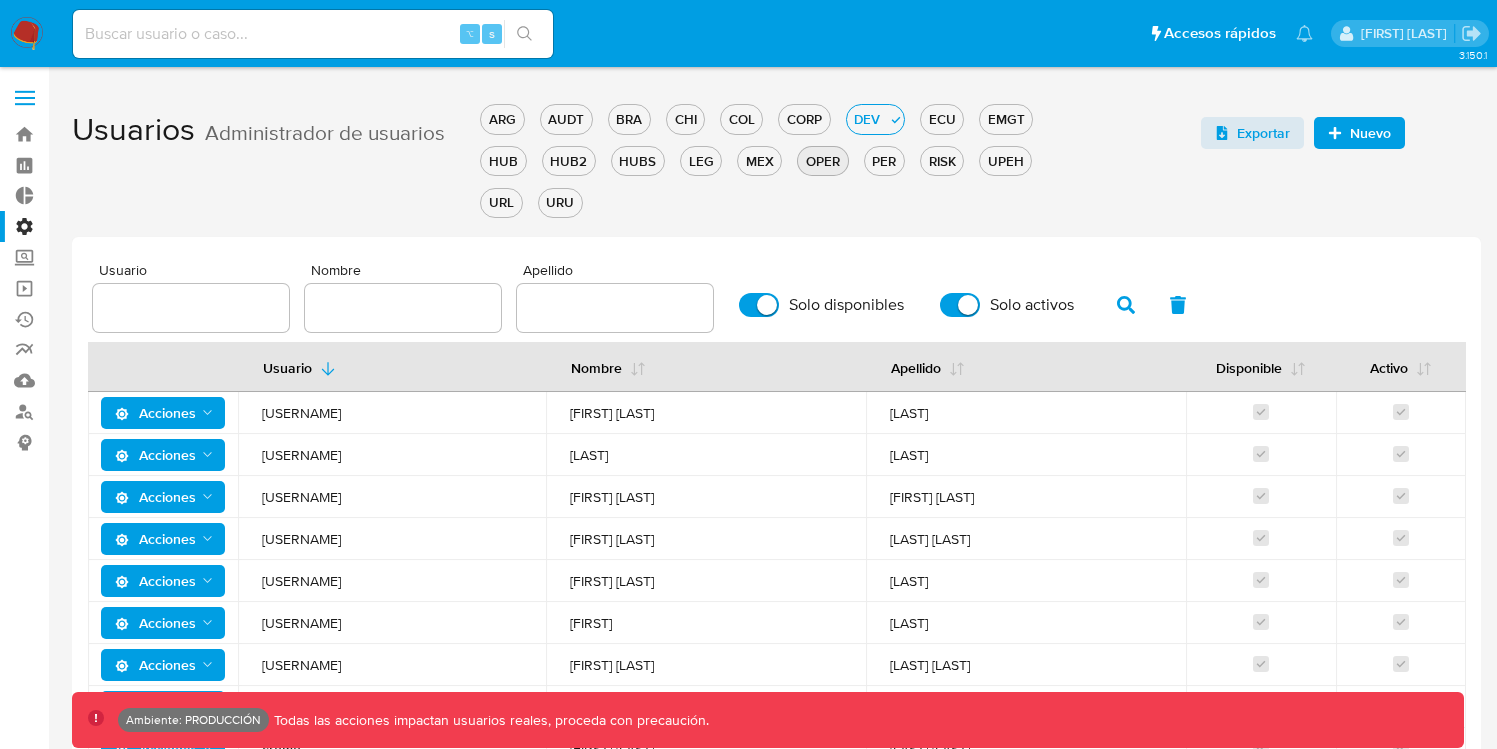 click on "OPER" at bounding box center [822, 161] 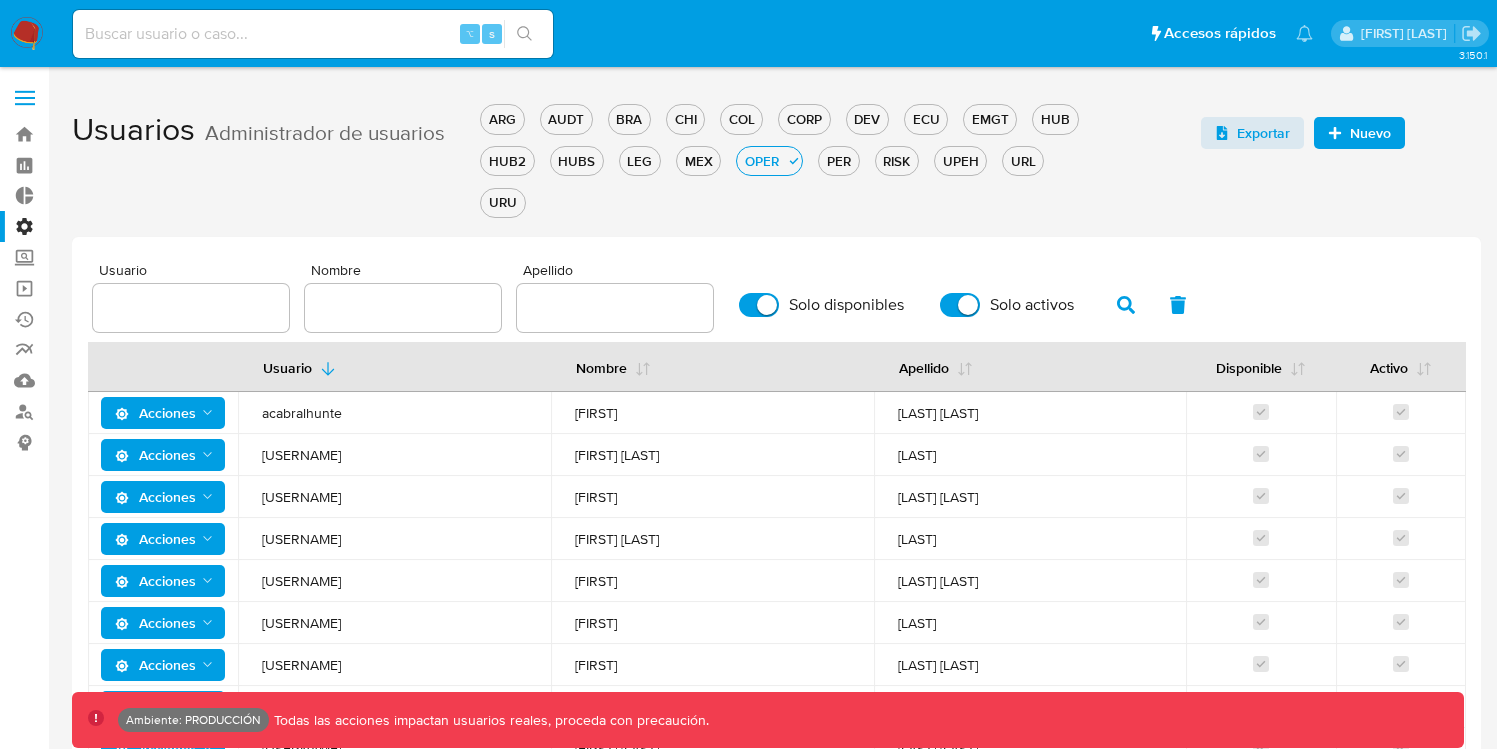 click at bounding box center [191, 308] 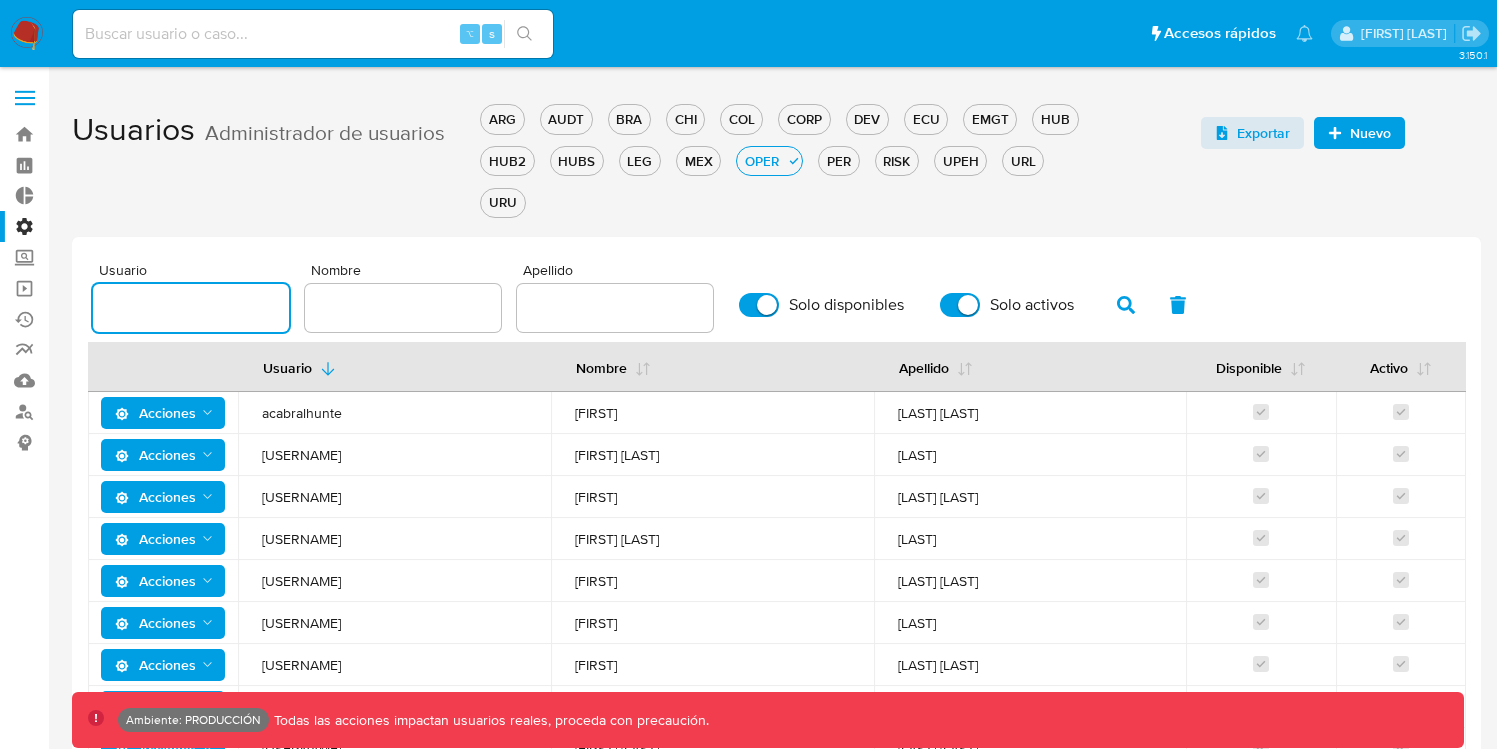click at bounding box center [191, 308] 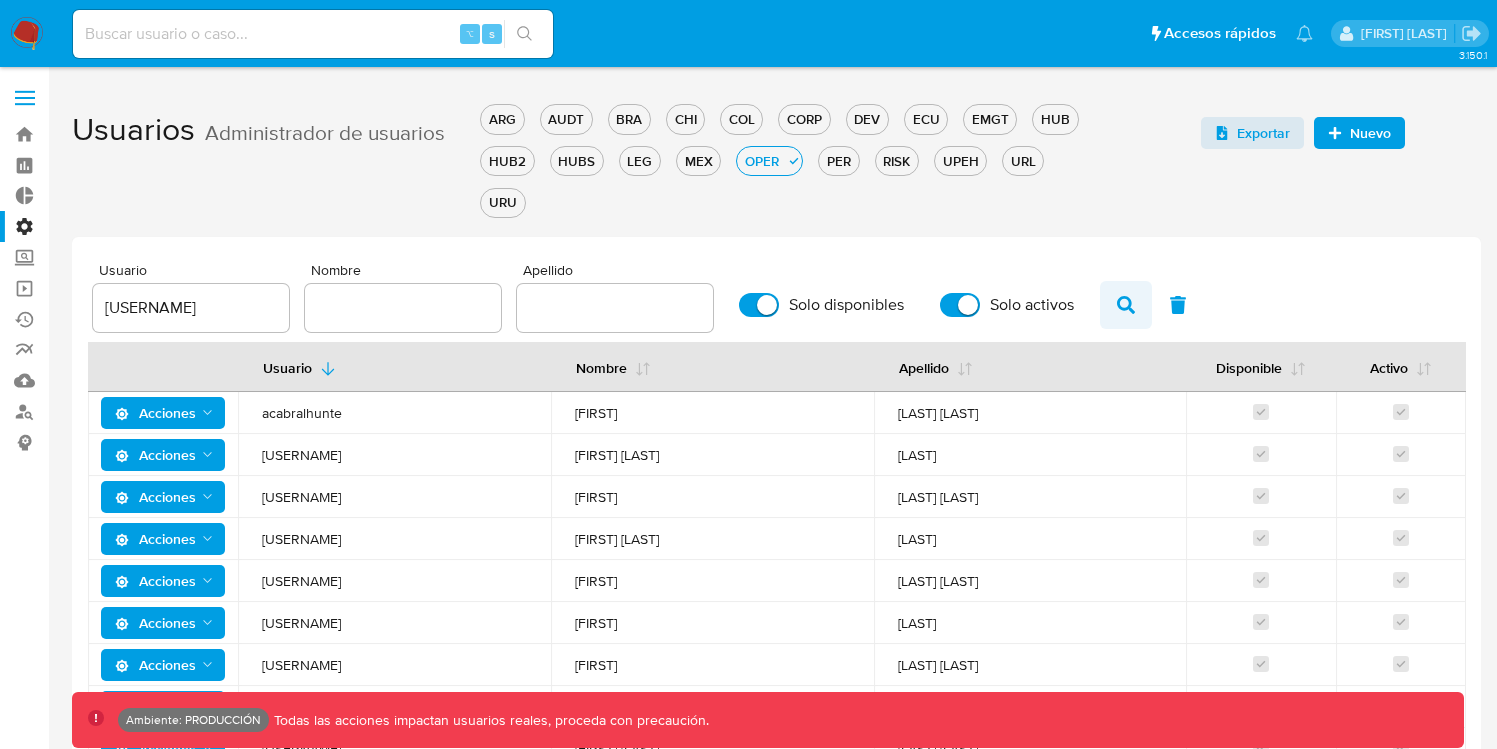 click at bounding box center [1126, 305] 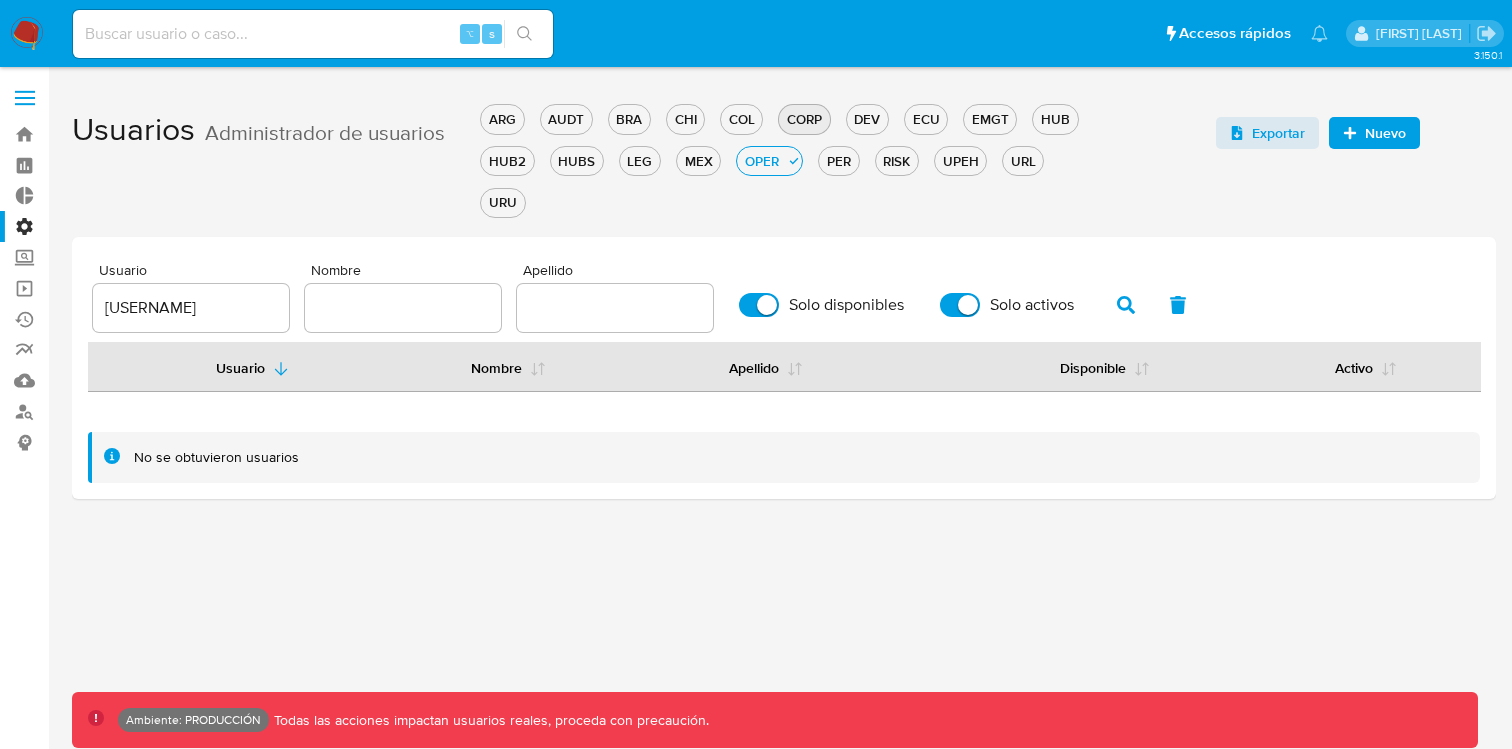 click on "CORP" at bounding box center [804, 119] 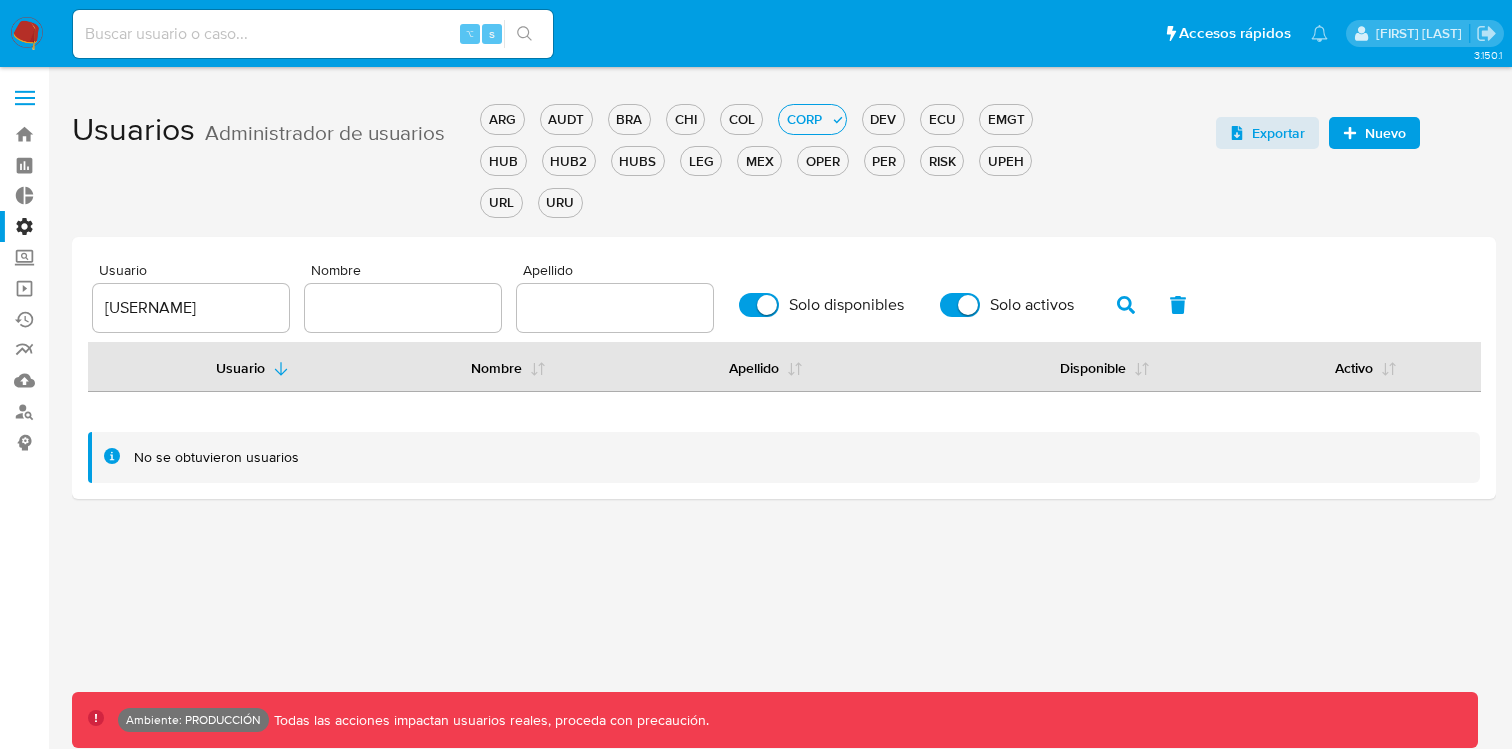 click 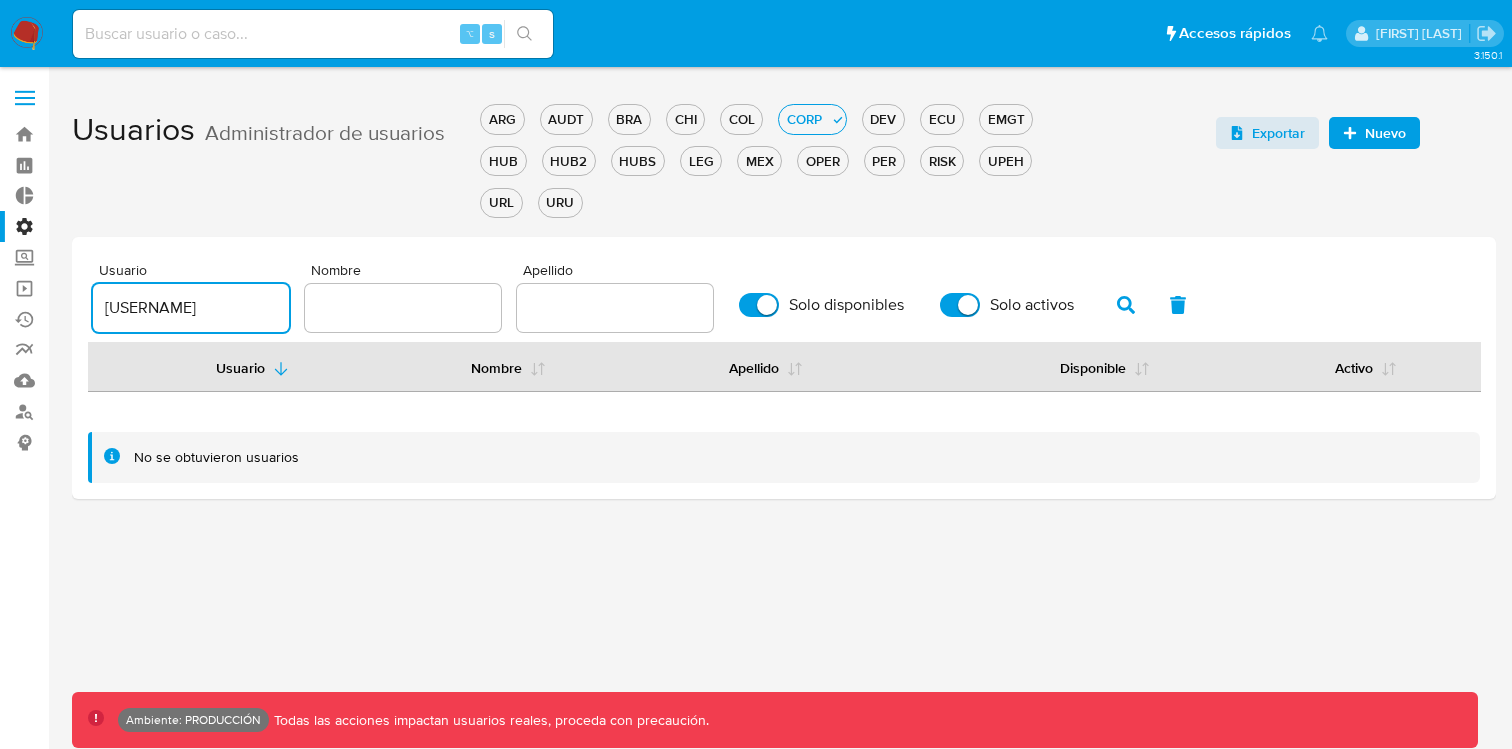 click on "jdari" at bounding box center [191, 308] 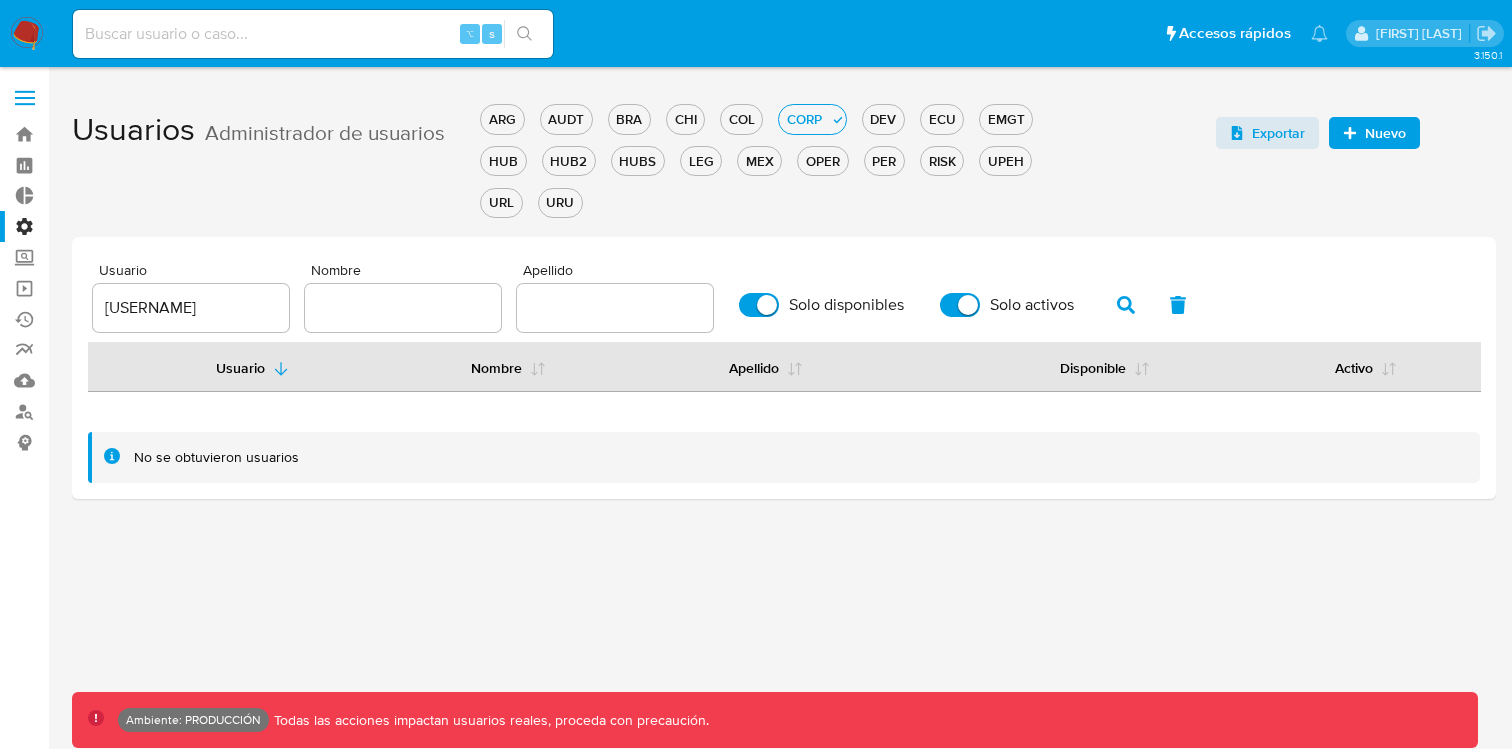 click at bounding box center (1126, 305) 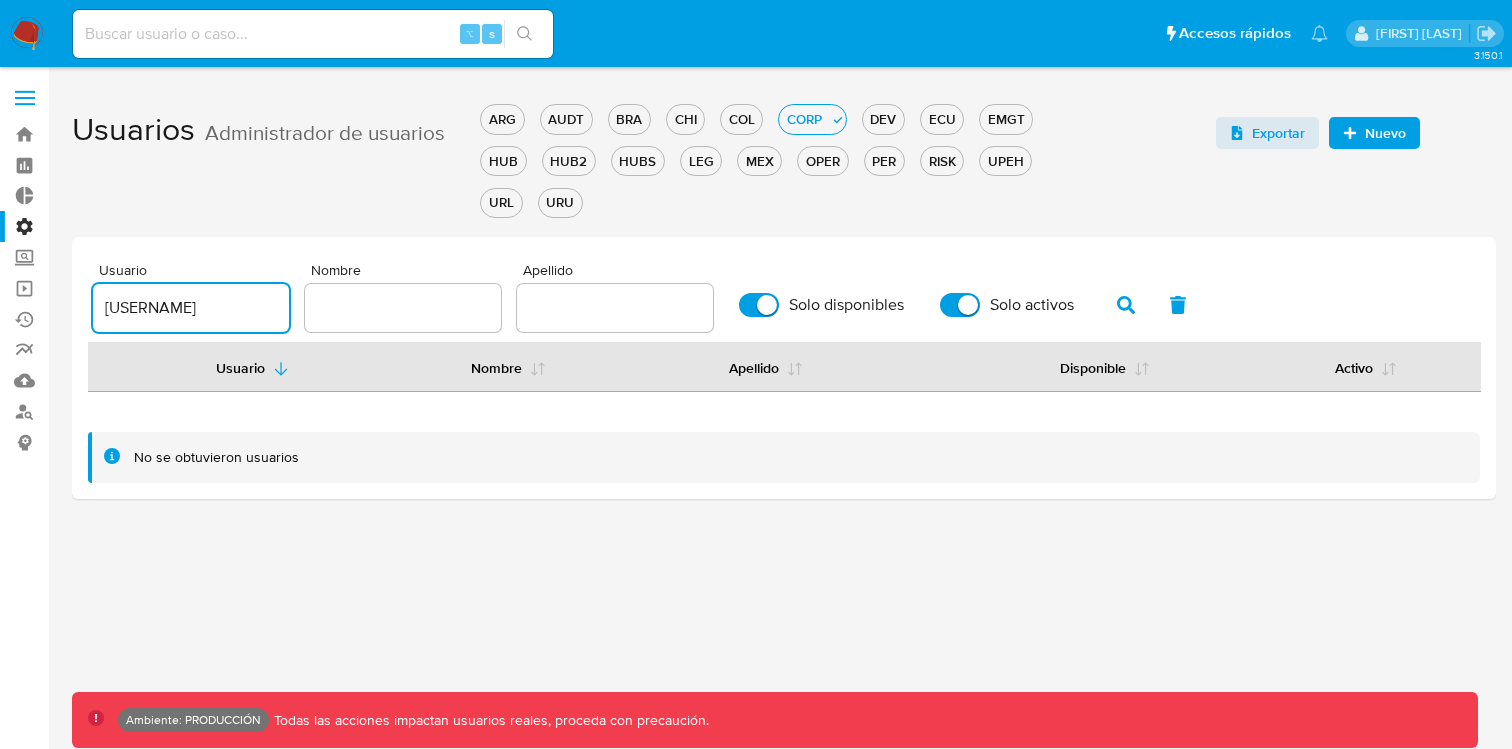click on "jdar" at bounding box center [191, 308] 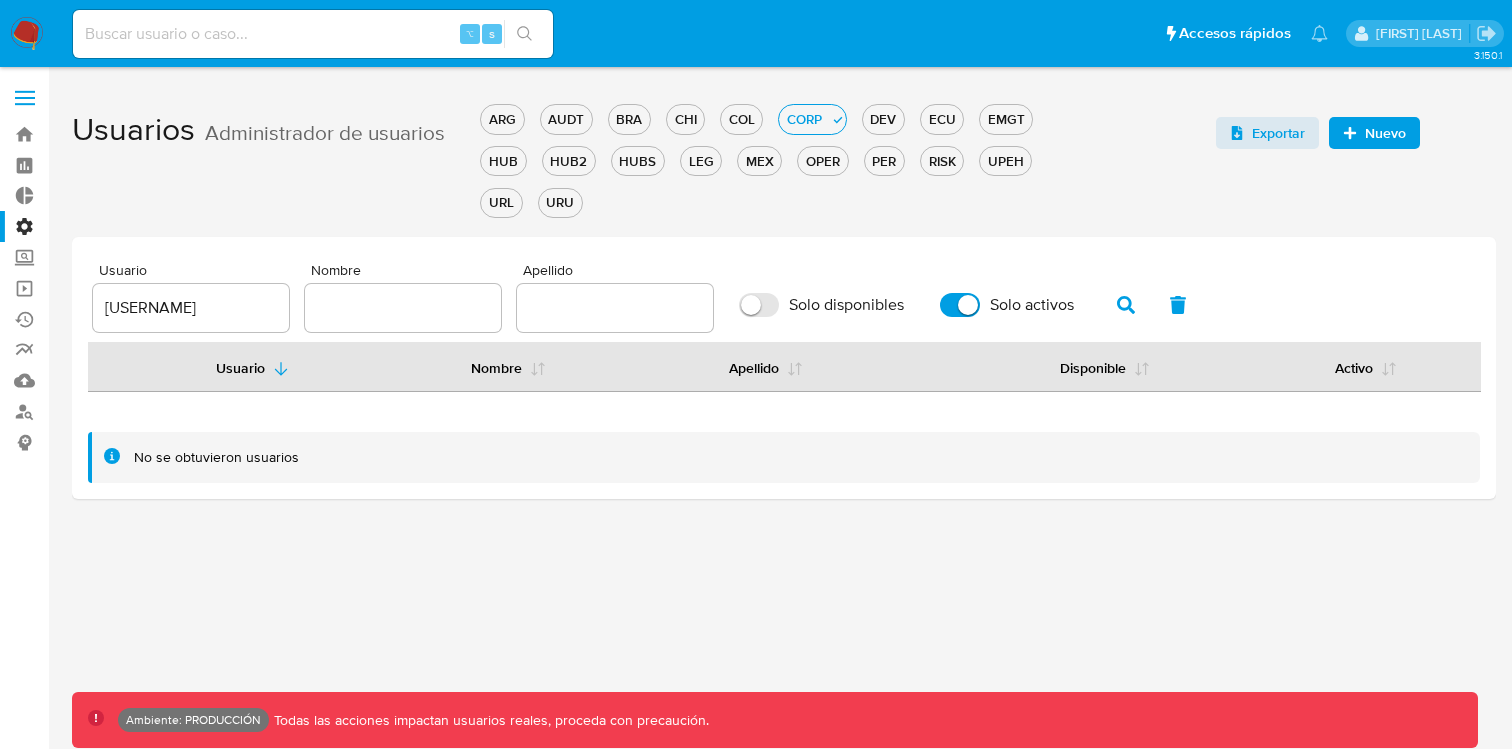 click on "Solo activos" at bounding box center [960, 305] 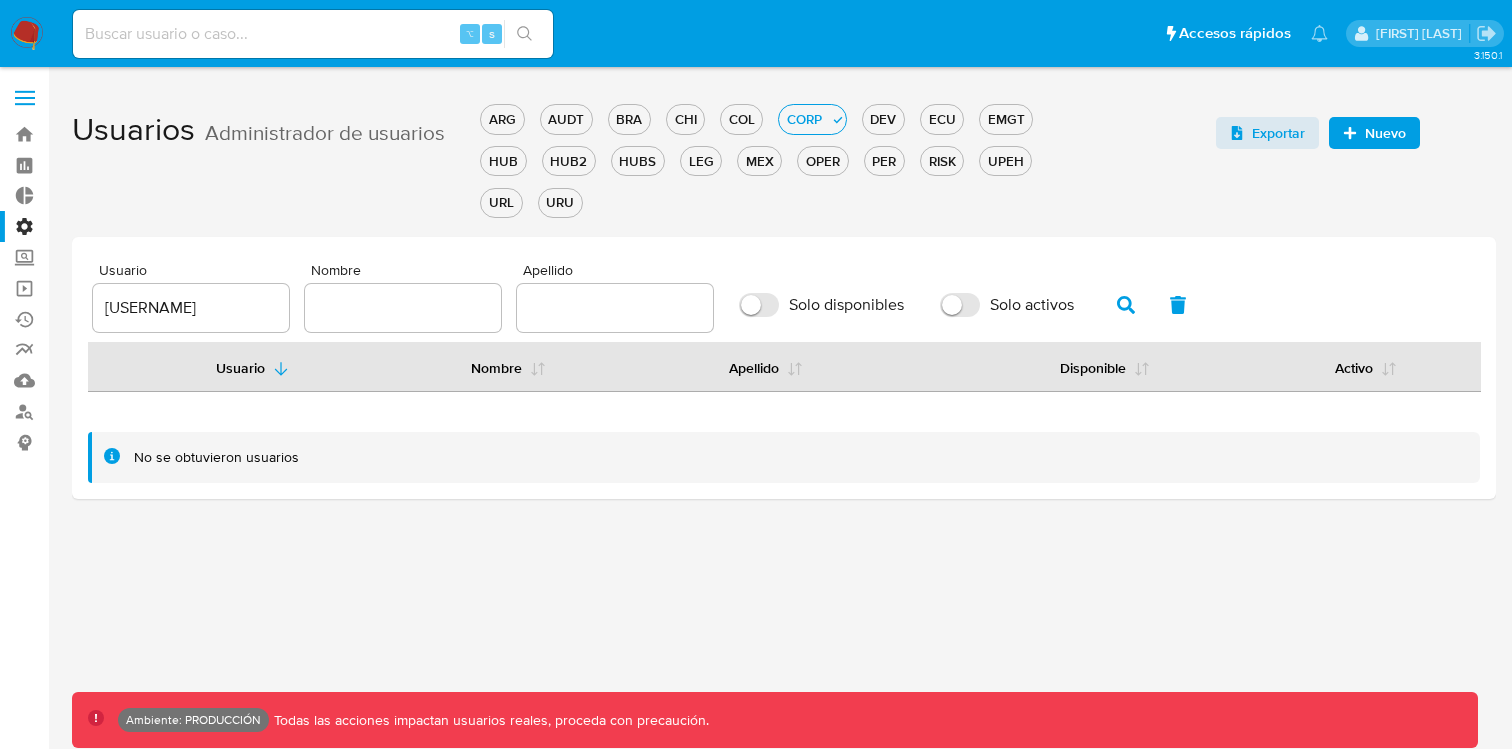 checkbox on "false" 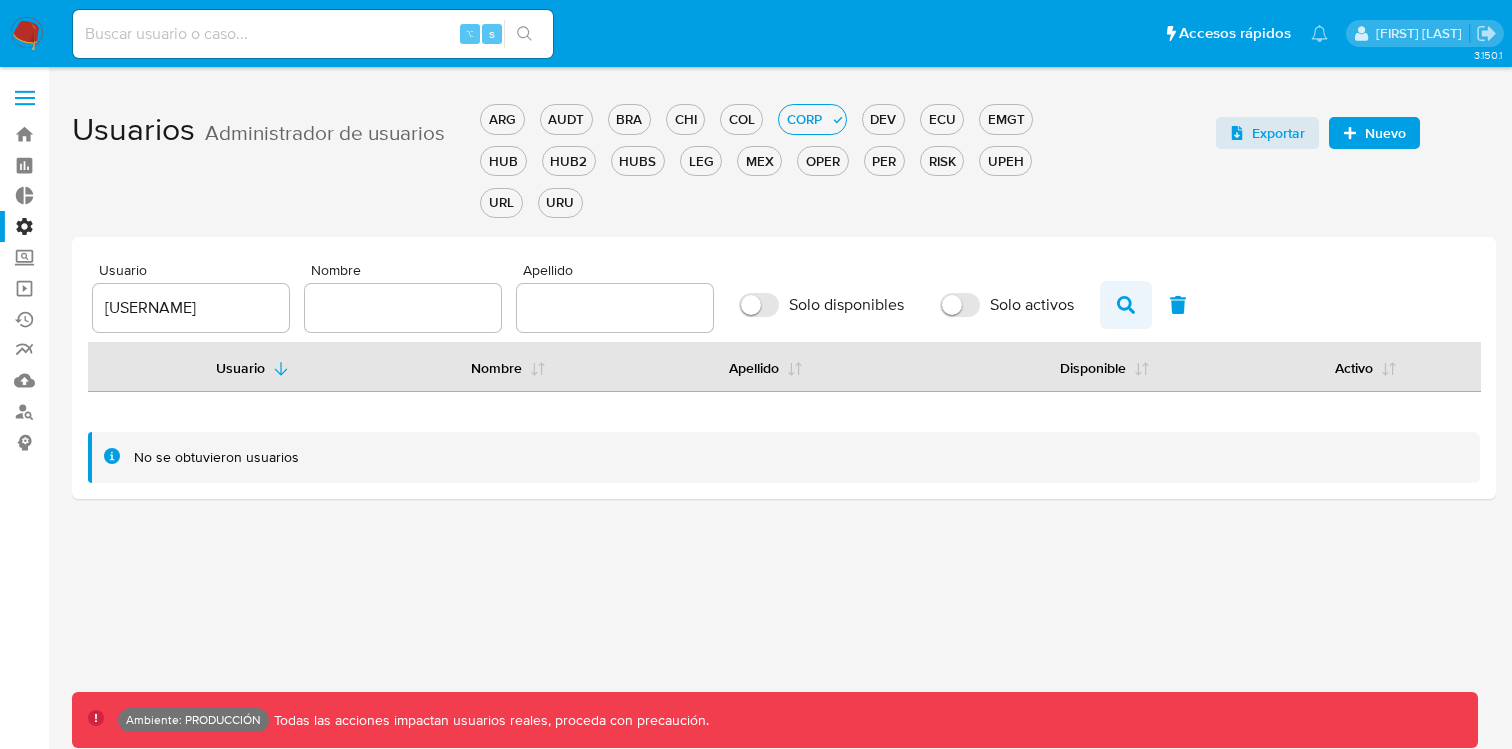 click at bounding box center [1126, 305] 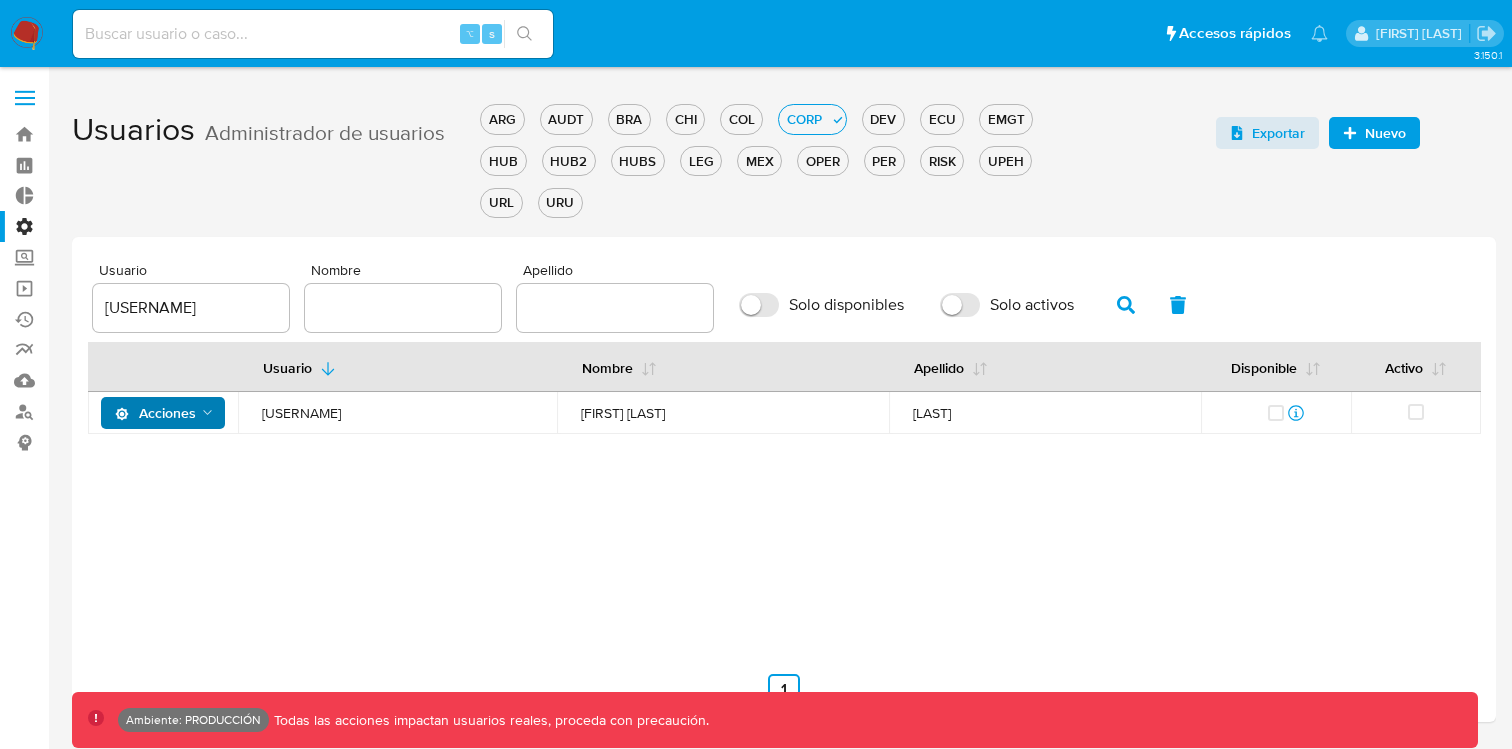 click on "Acciones" at bounding box center [155, 413] 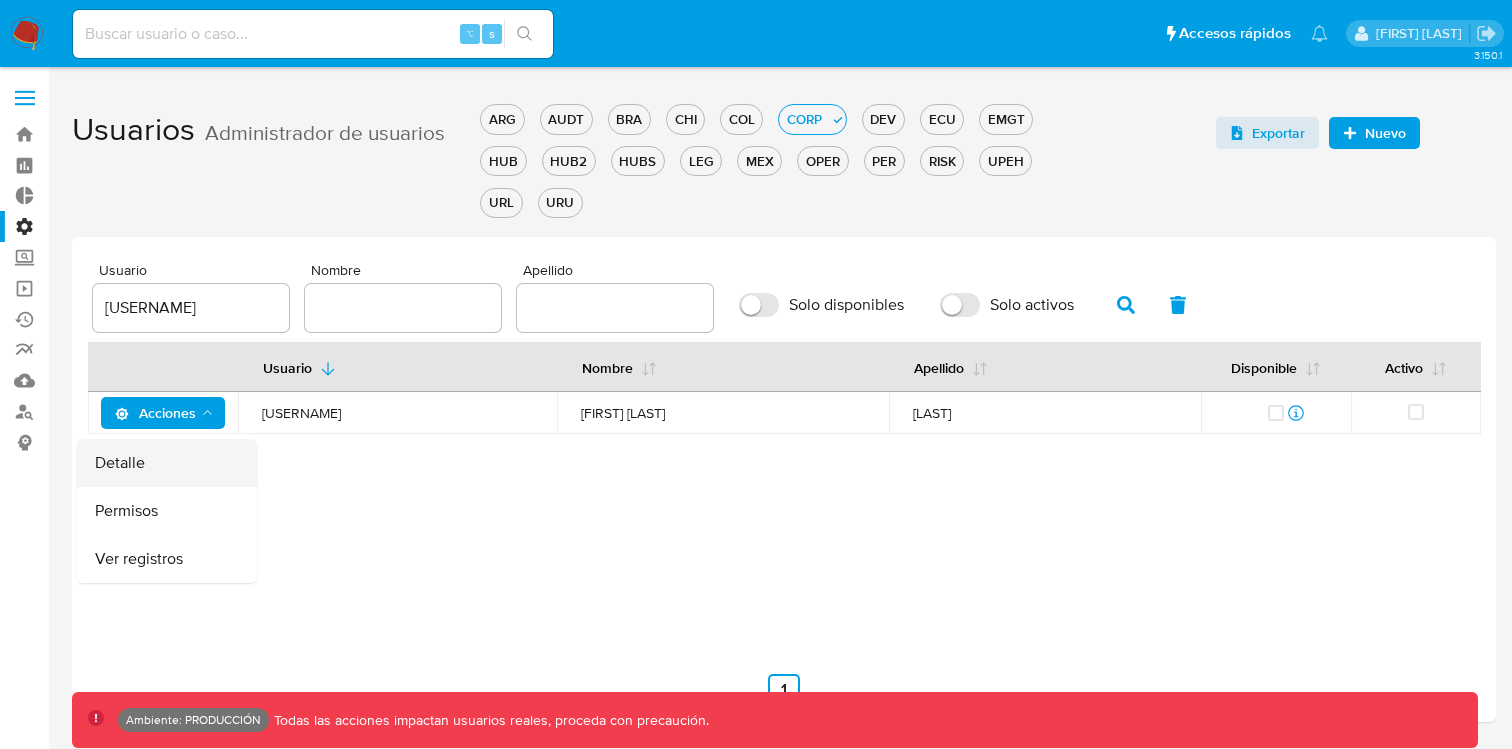 click on "Detalle" at bounding box center [167, 463] 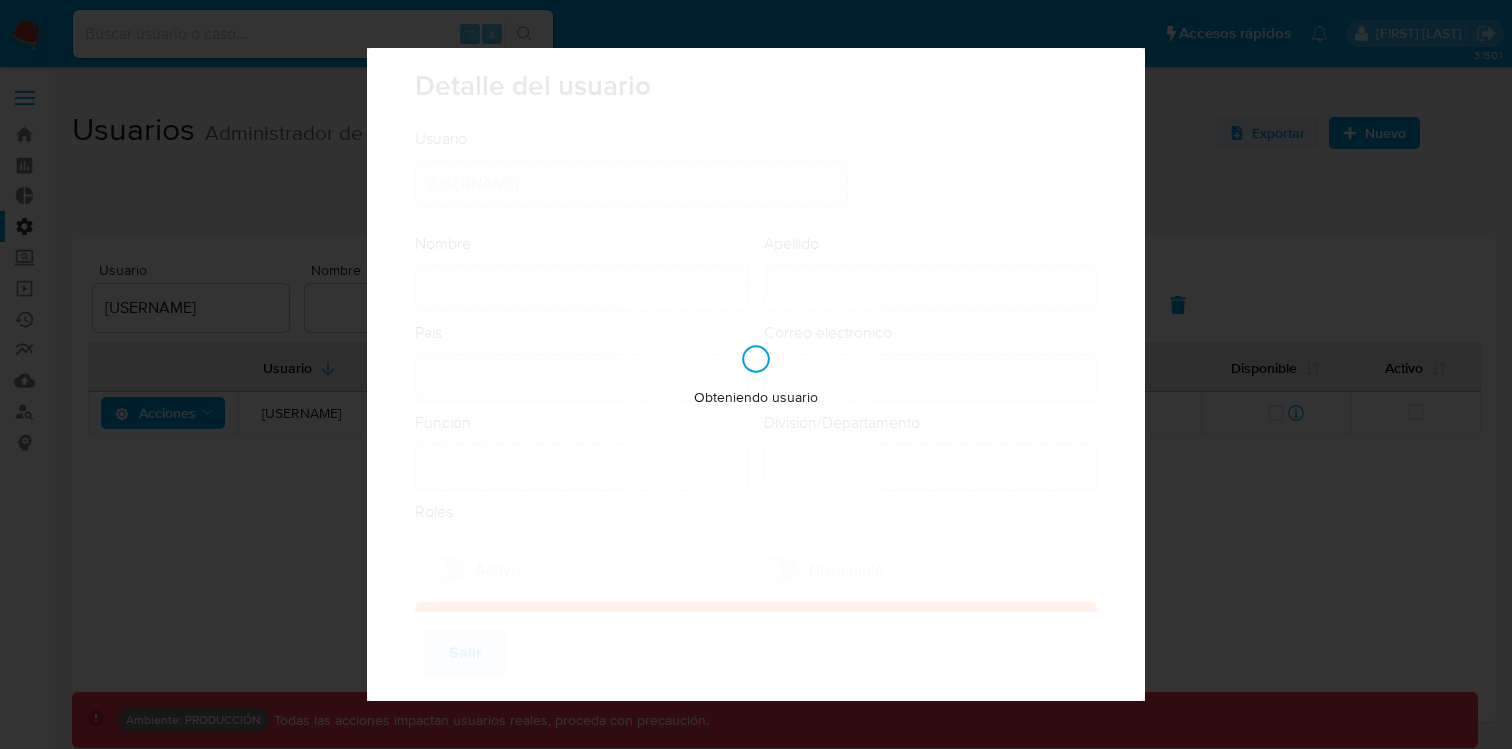 type on "Julian Ignacio" 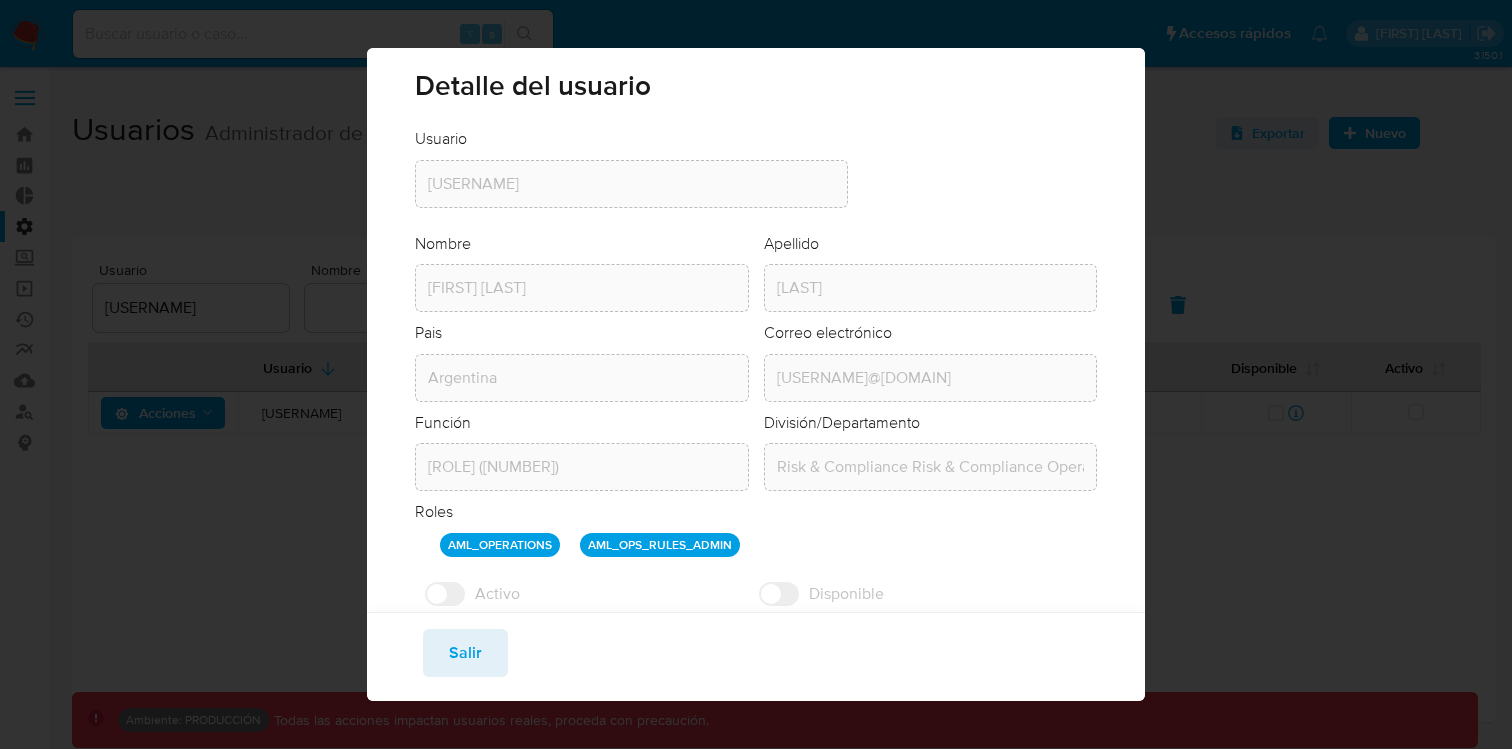scroll, scrollTop: 0, scrollLeft: 0, axis: both 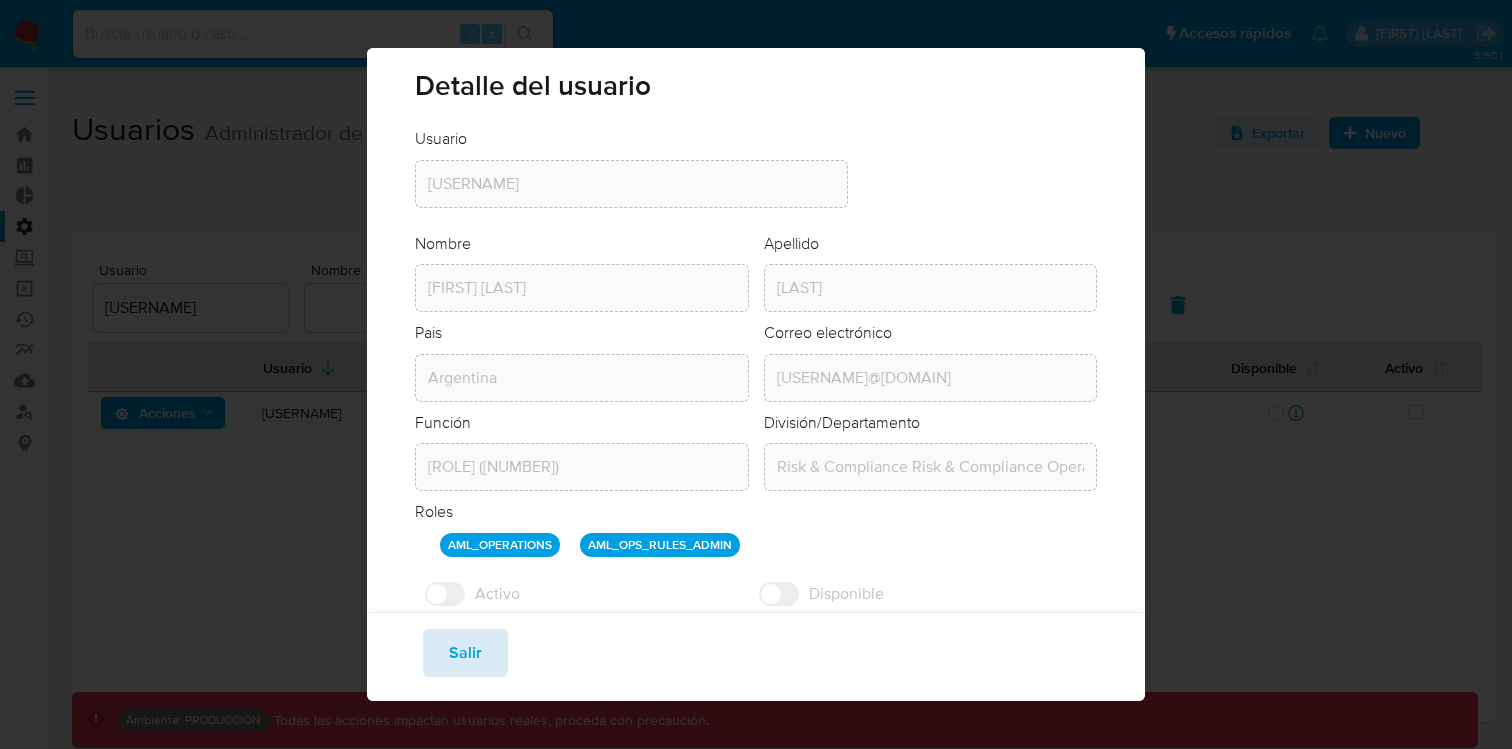 click on "Salir" at bounding box center [465, 653] 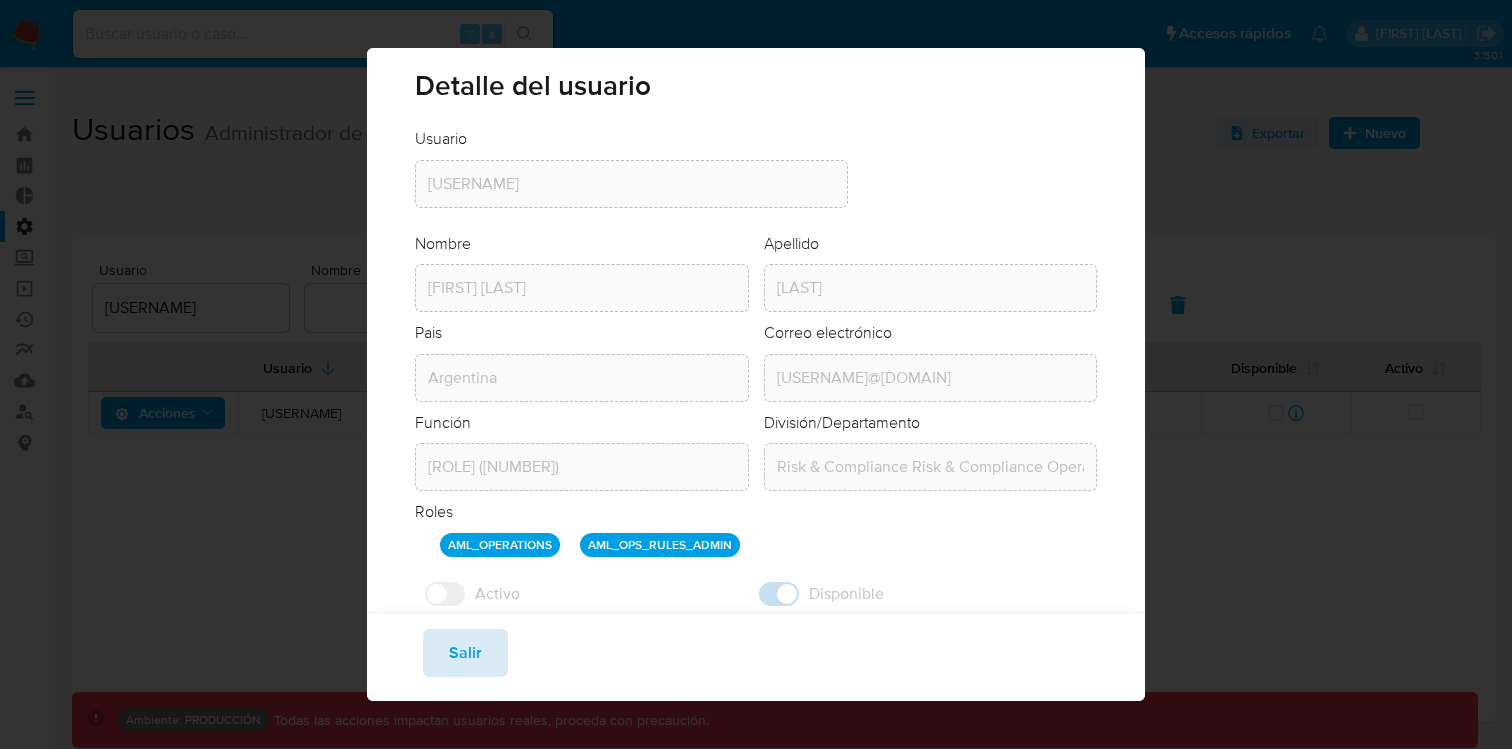type 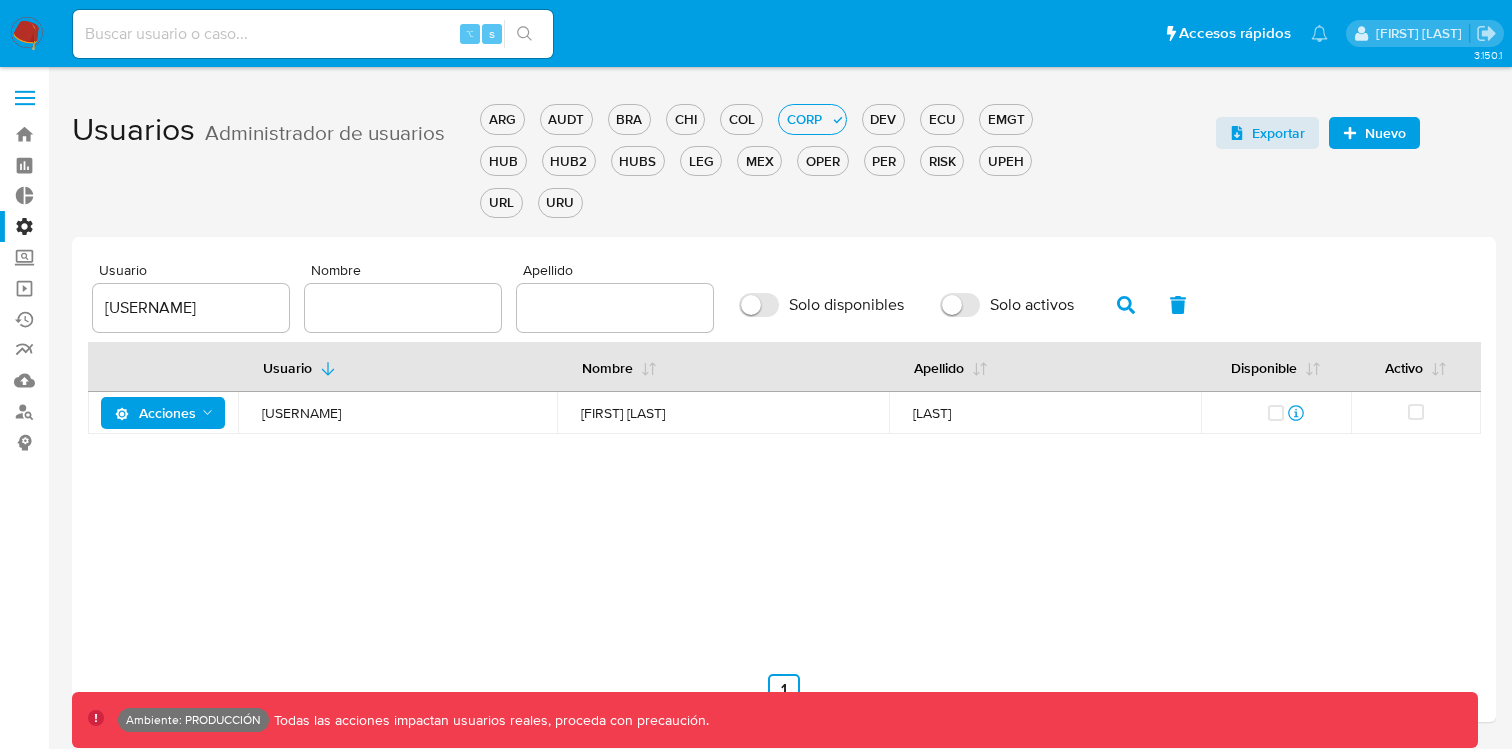 click on "Acciones" at bounding box center [155, 413] 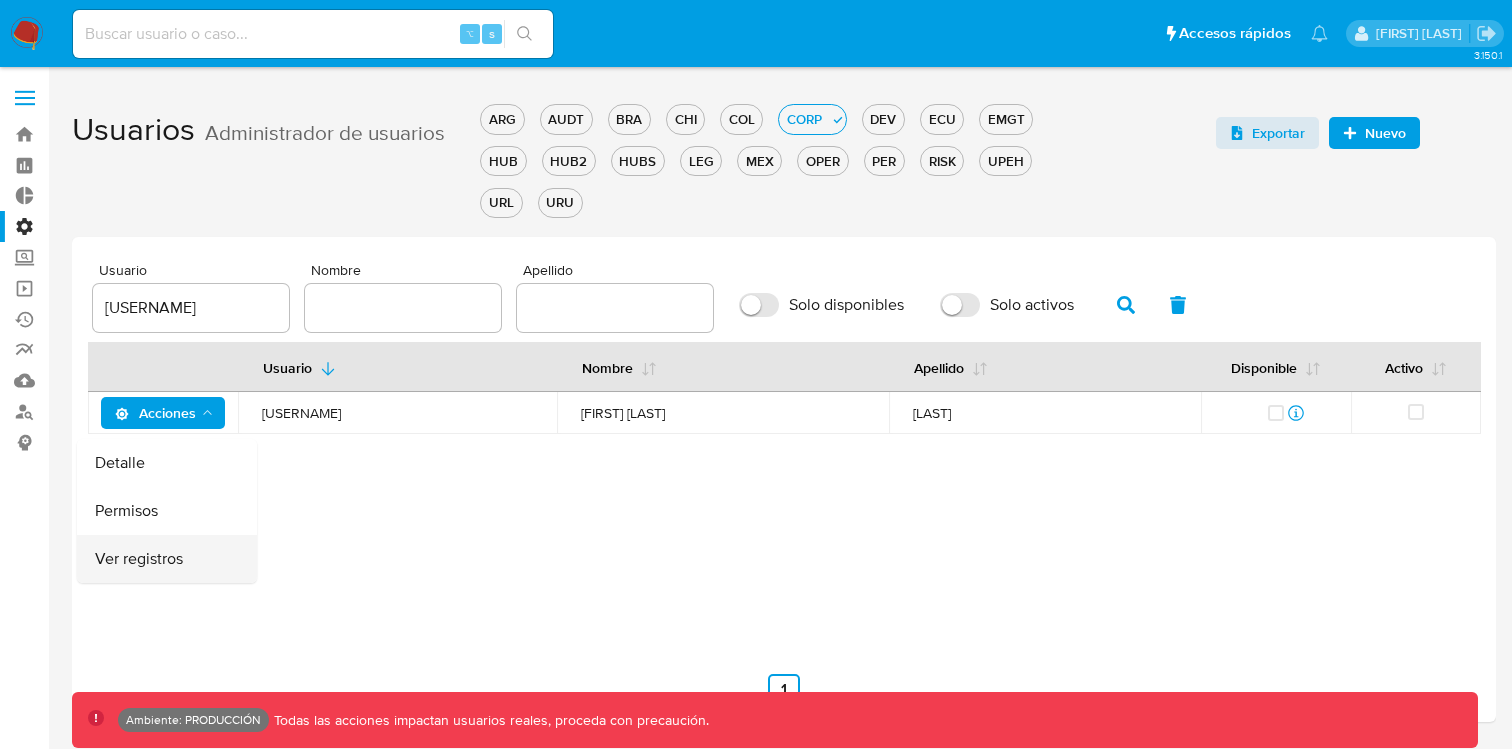 click on "Ver registros" at bounding box center [167, 559] 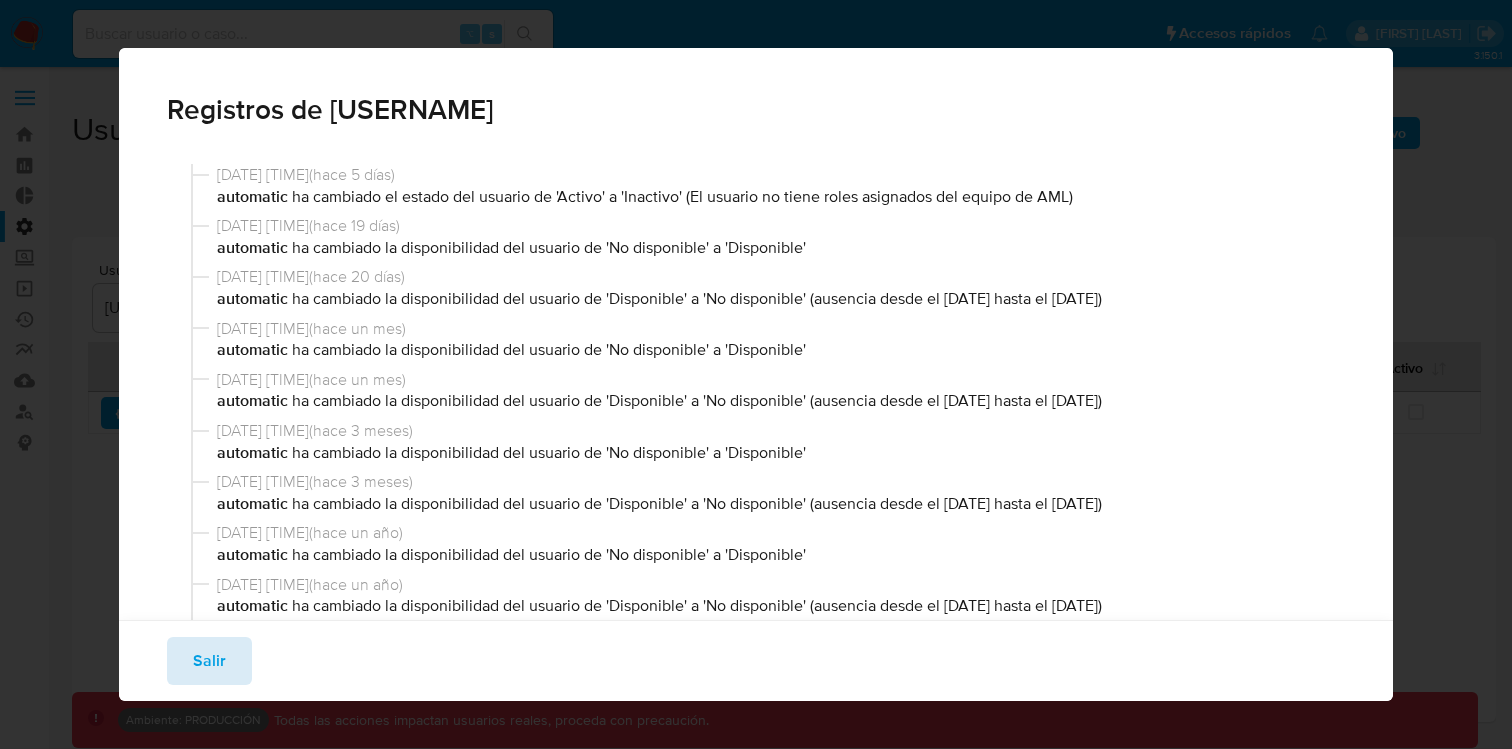 click on "Salir" at bounding box center [209, 661] 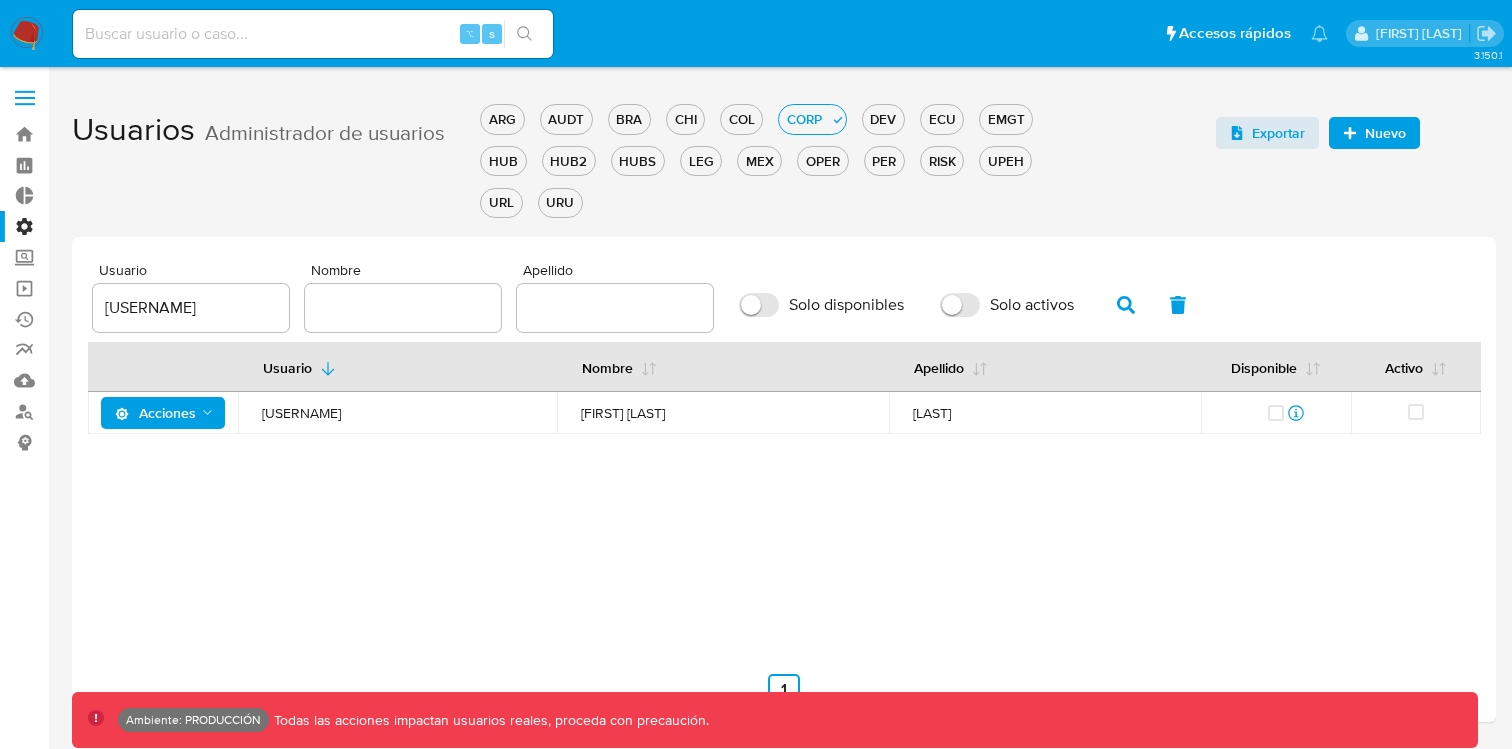 click on "Acciones" at bounding box center (155, 413) 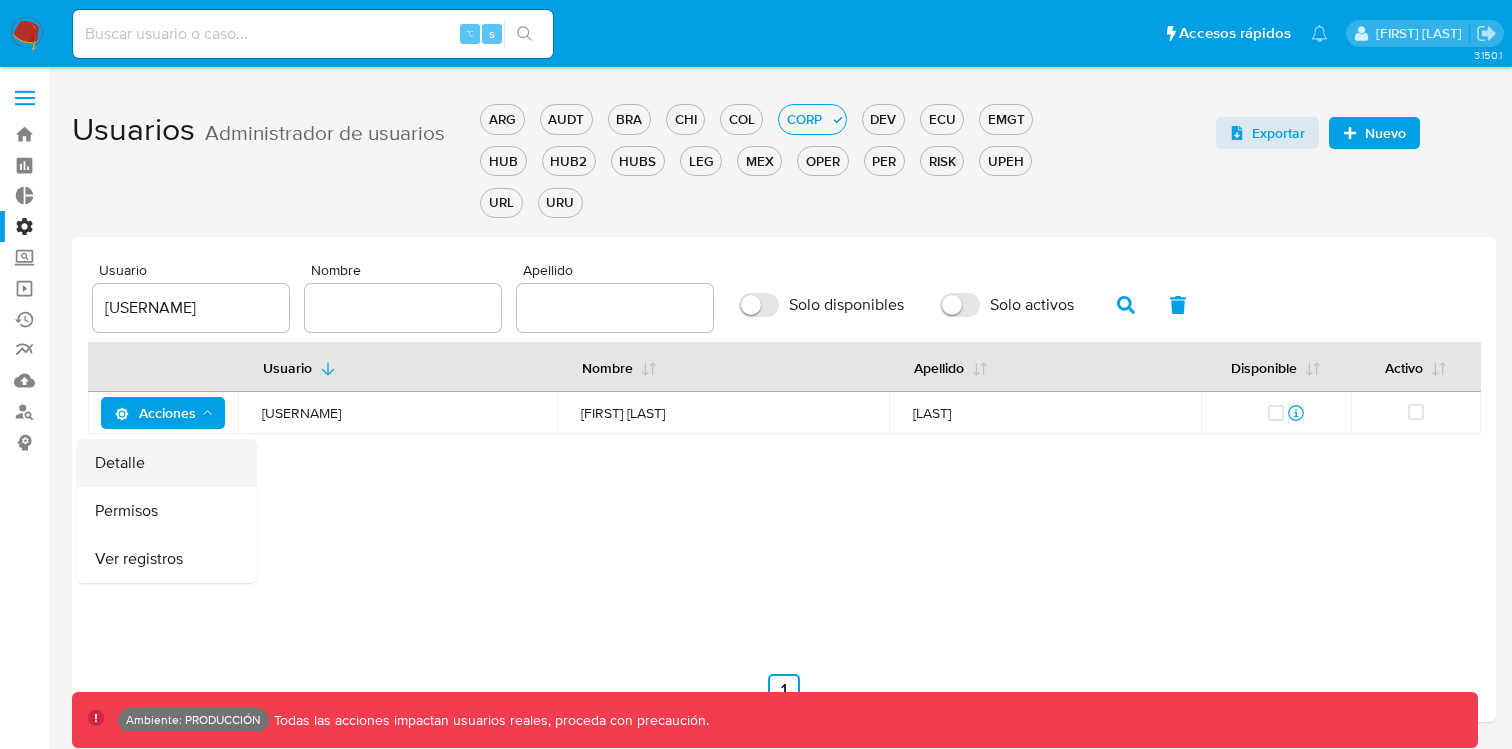 click on "Detalle" at bounding box center (167, 463) 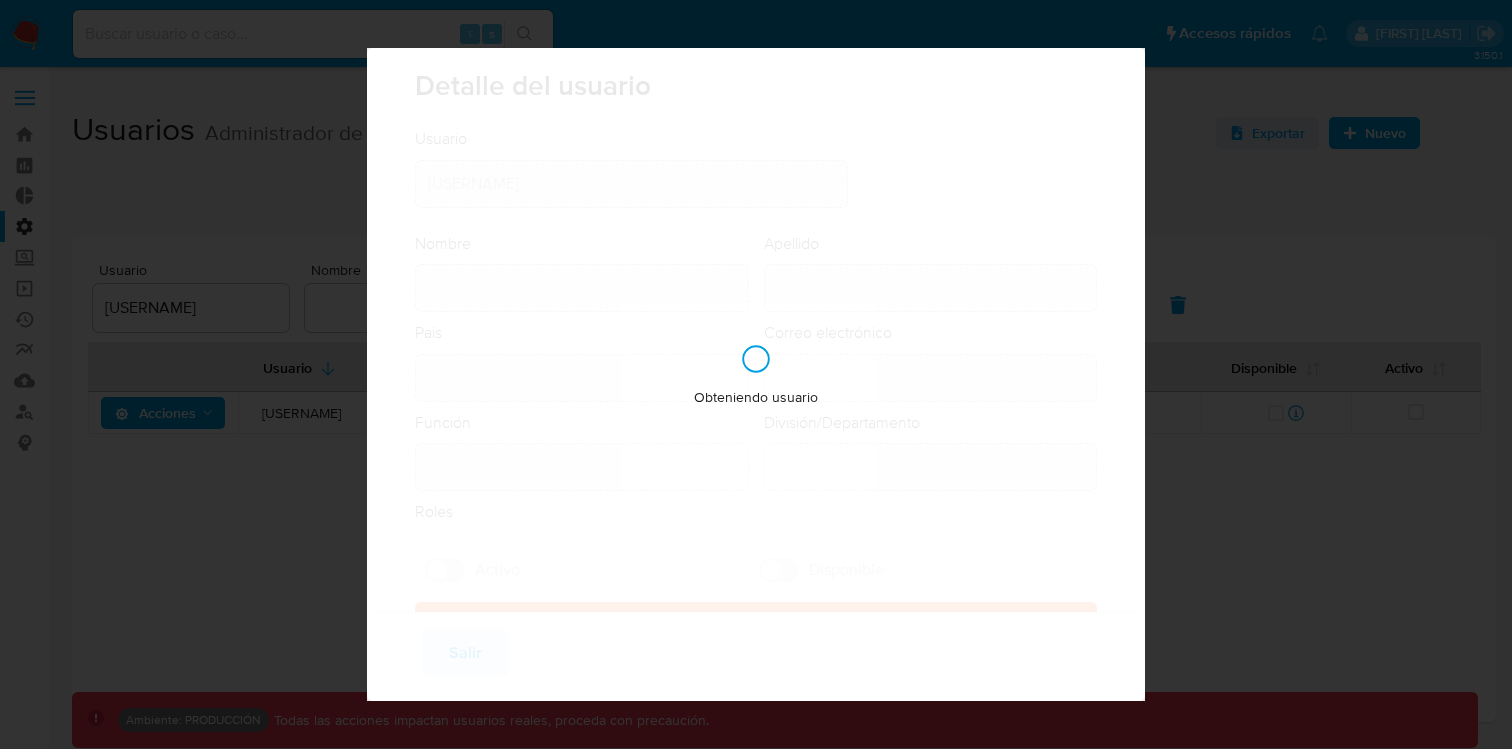type on "Julian Ignacio" 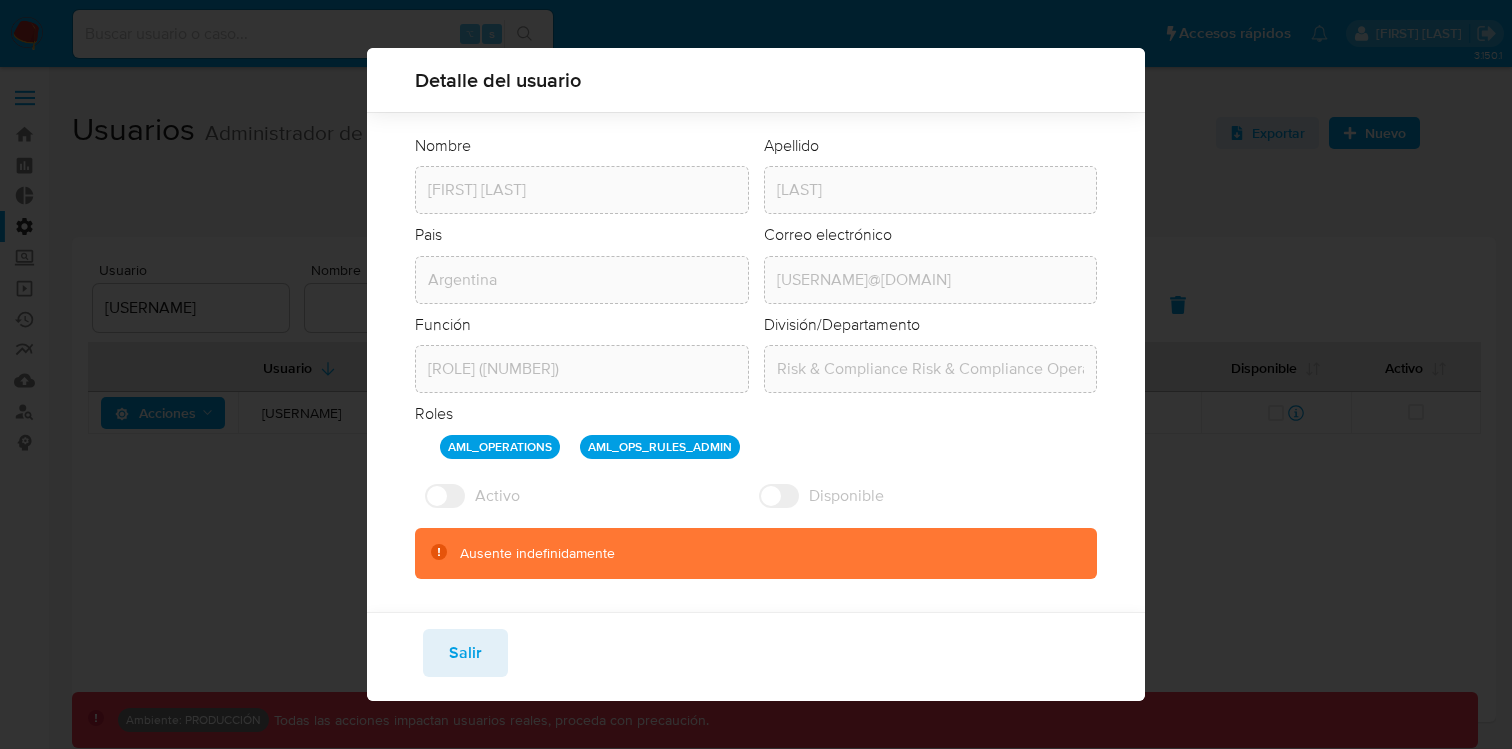 scroll, scrollTop: 84, scrollLeft: 0, axis: vertical 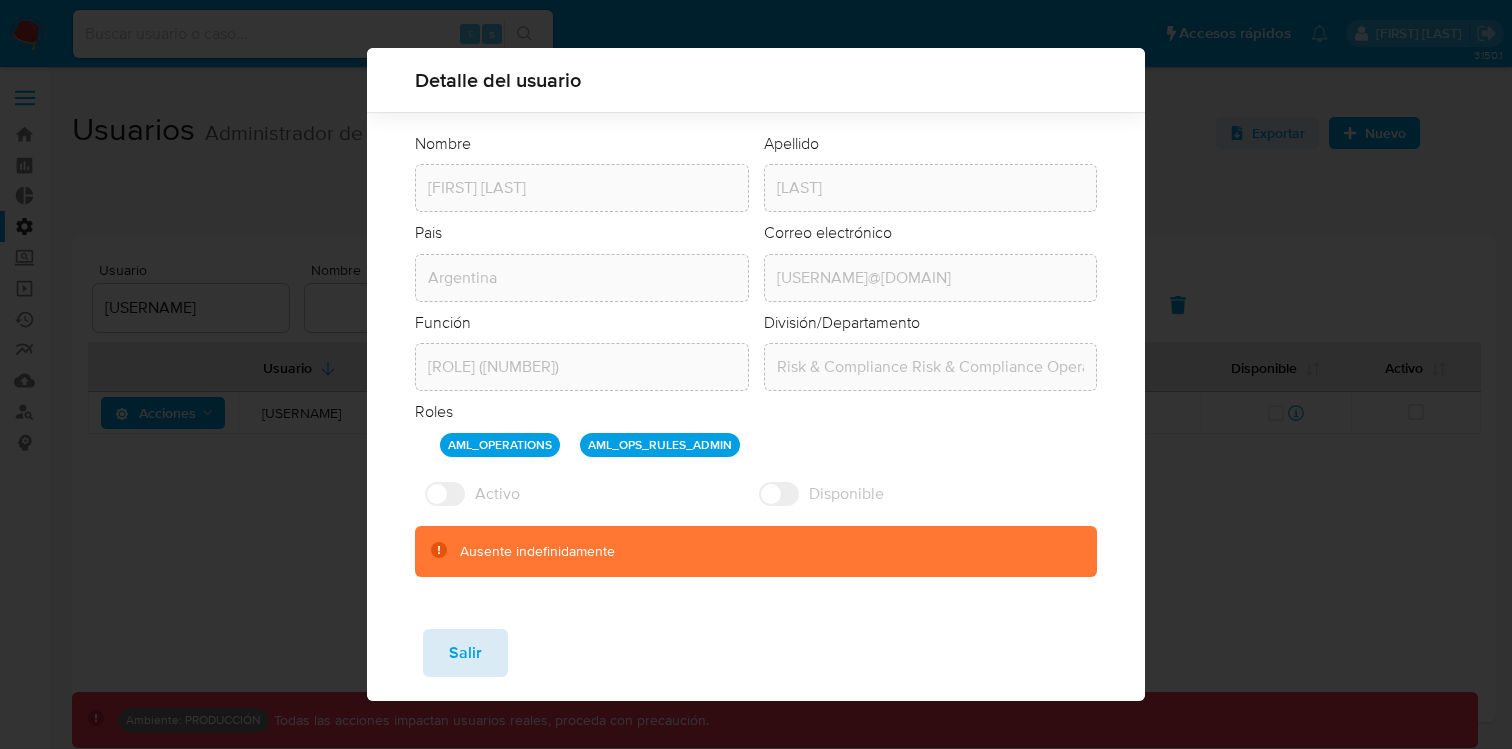 click on "Salir" at bounding box center (465, 653) 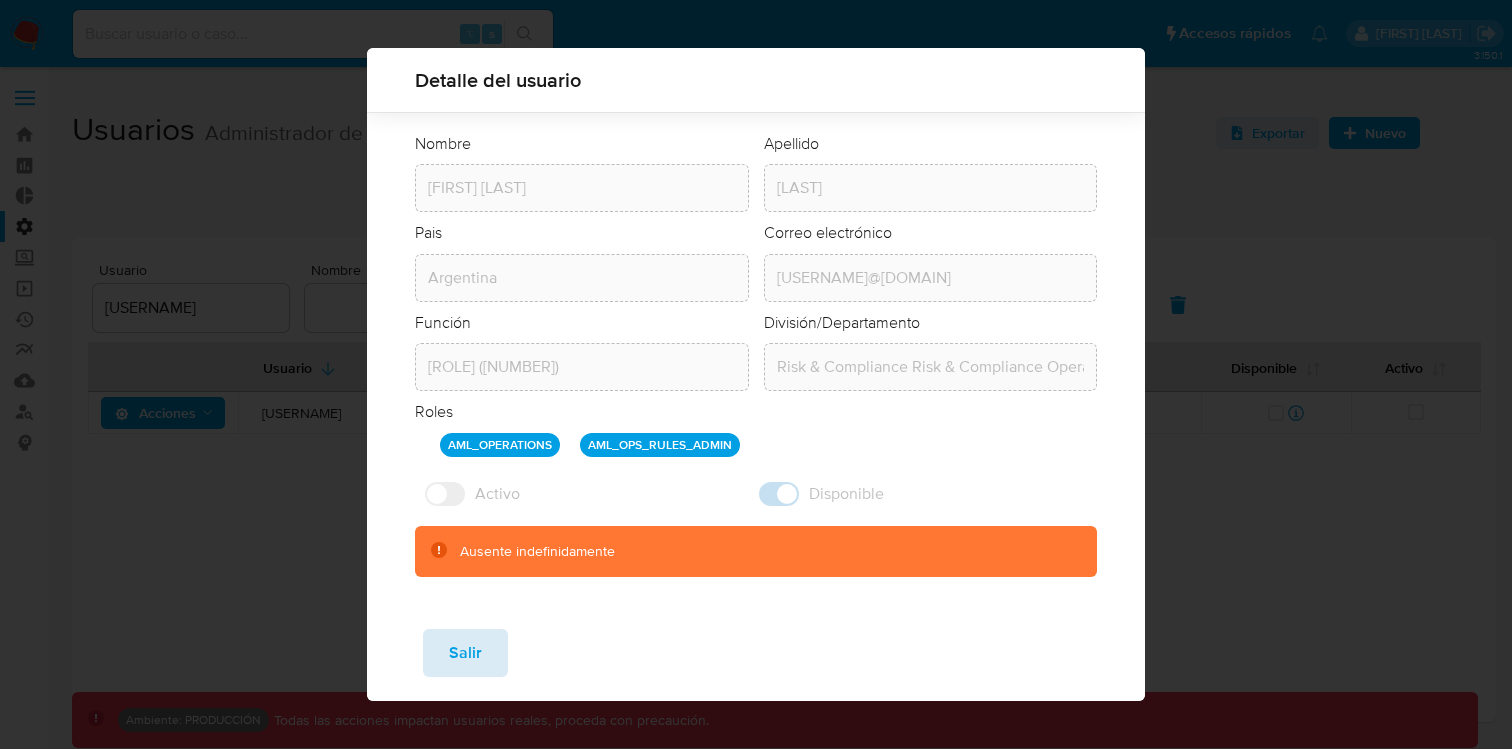 type 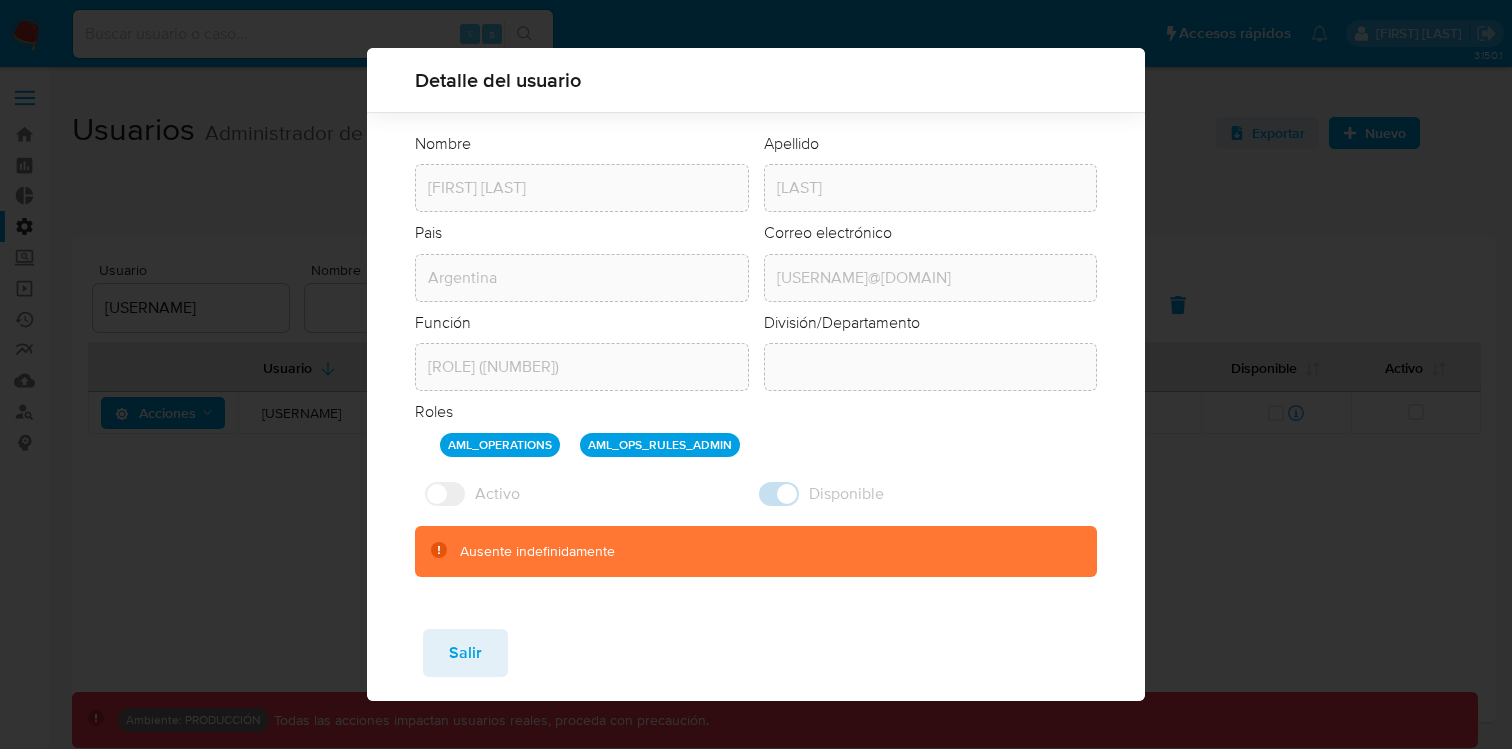 scroll, scrollTop: 76, scrollLeft: 0, axis: vertical 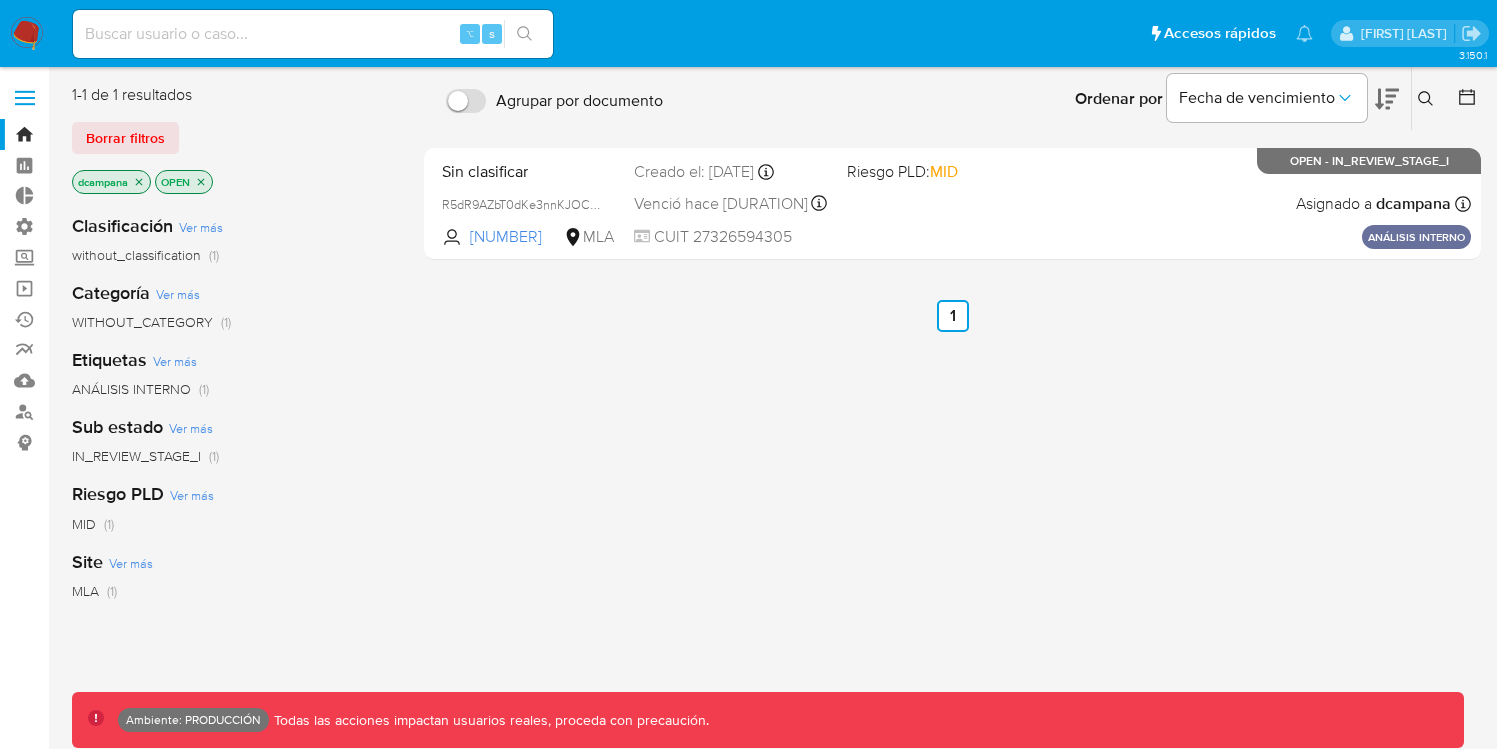 drag, startPoint x: 0, startPoint y: 0, endPoint x: 38, endPoint y: 103, distance: 109.786156 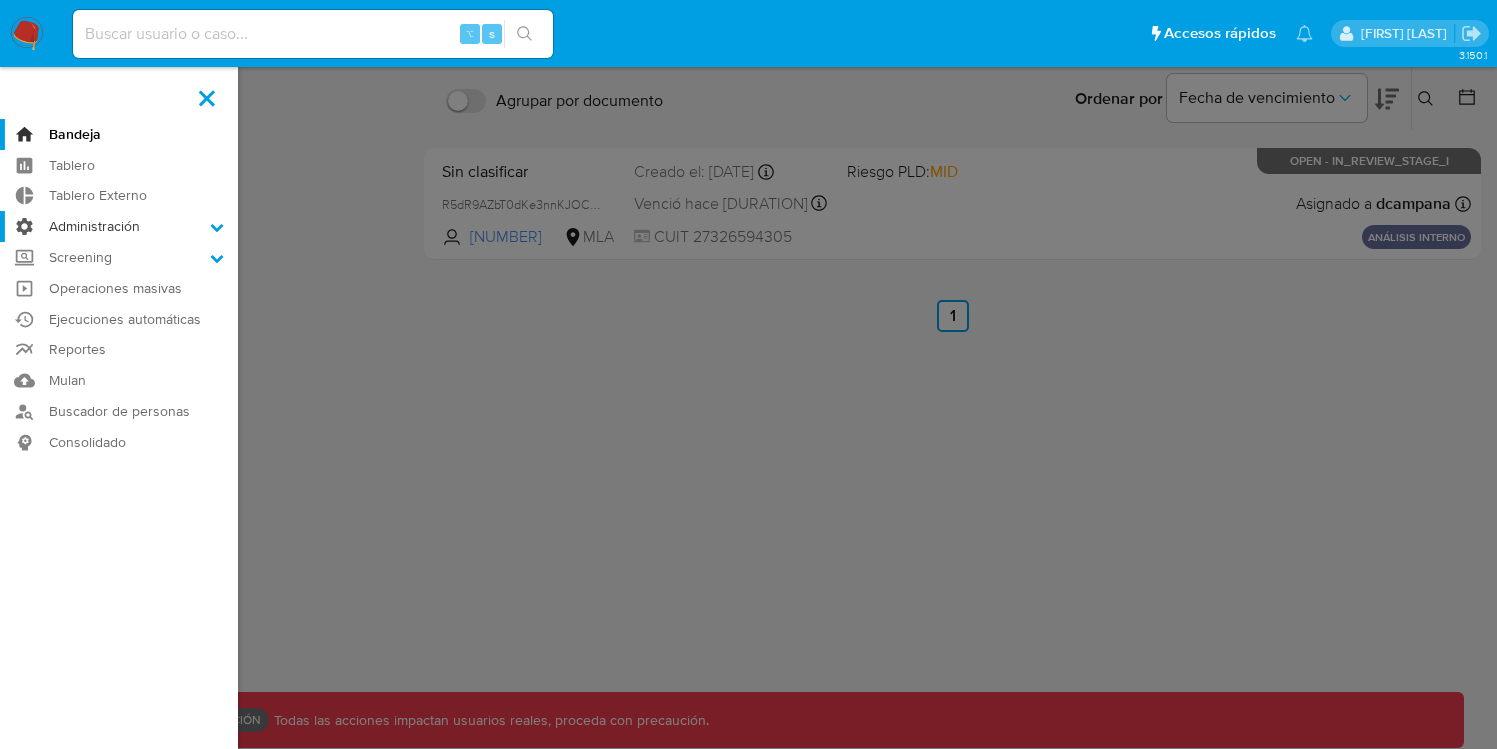 click on "Administración" at bounding box center (119, 226) 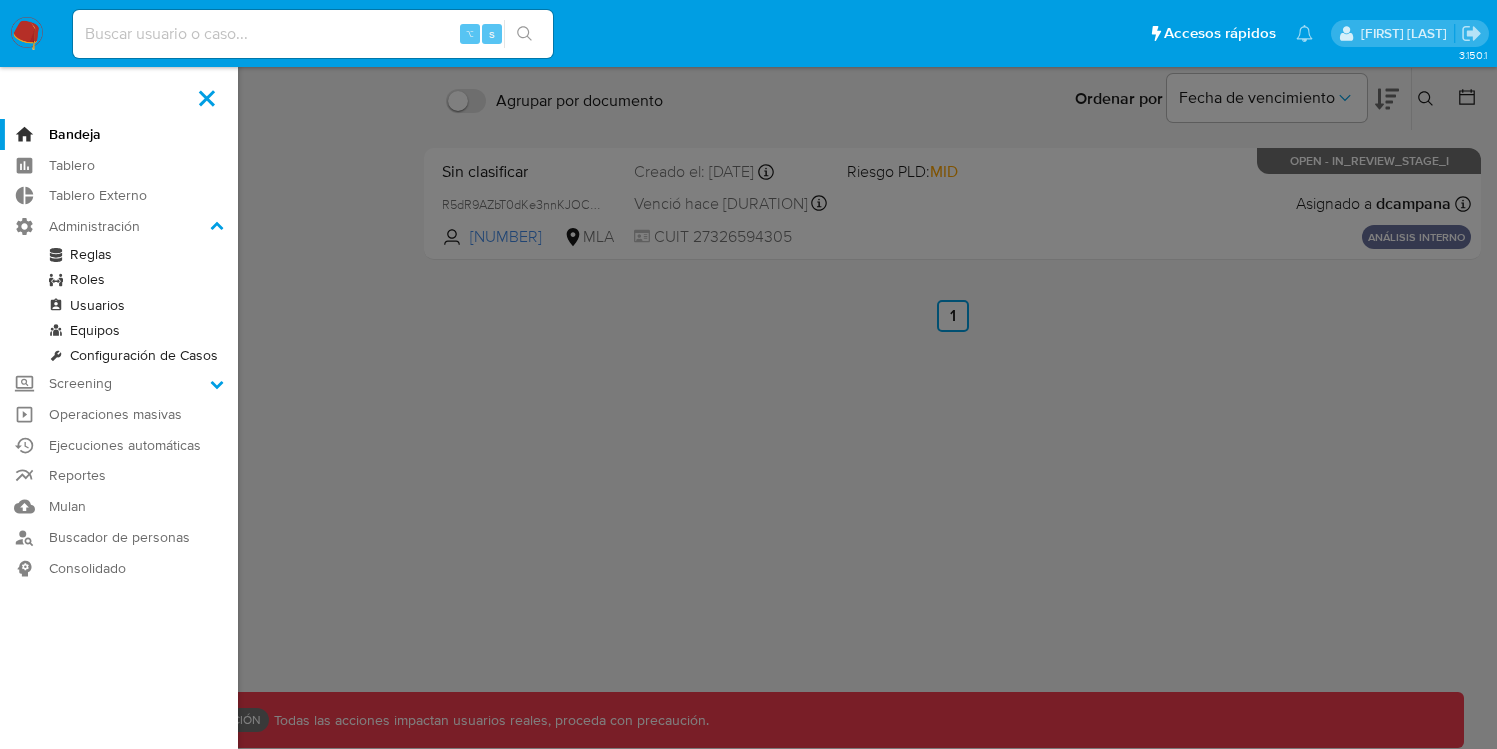 click on "Roles" at bounding box center (119, 279) 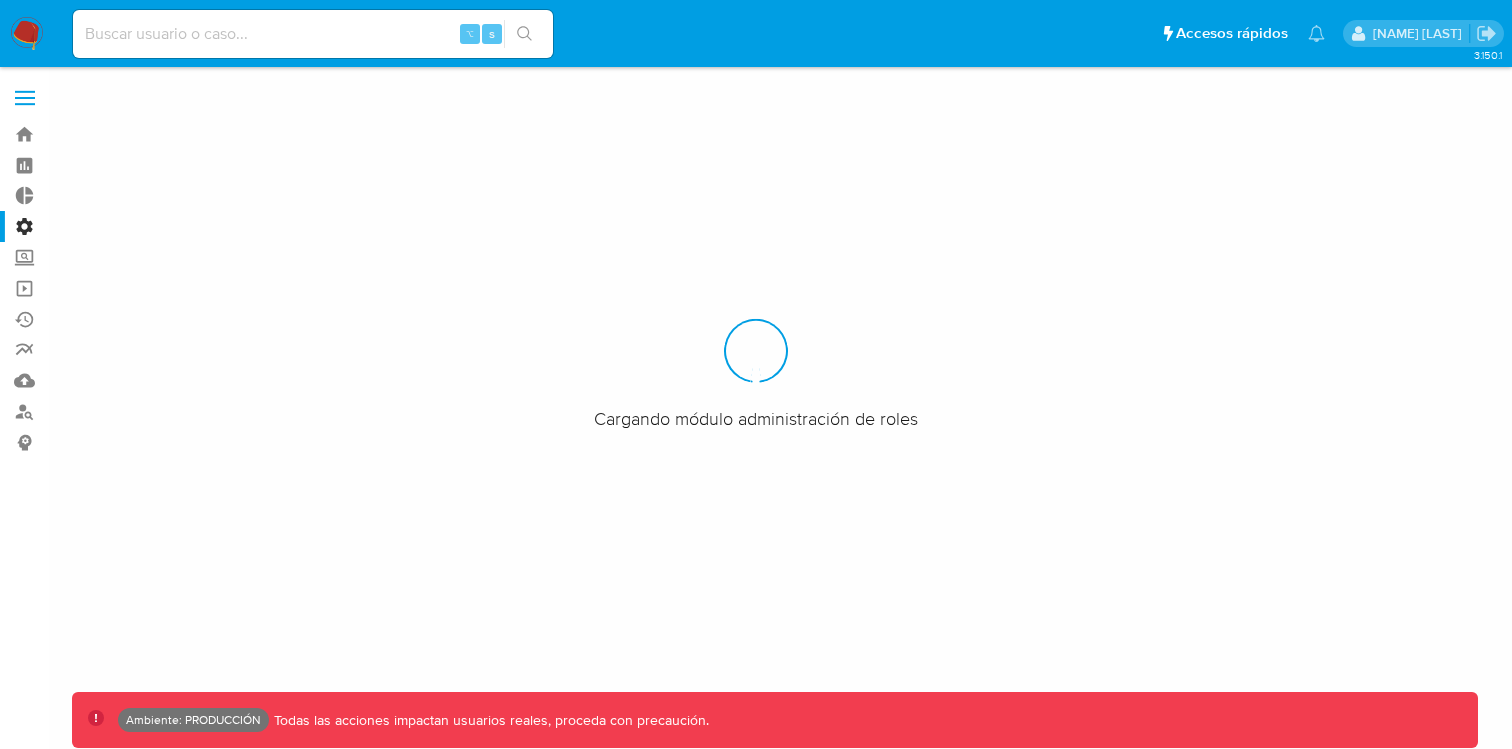 scroll, scrollTop: 0, scrollLeft: 0, axis: both 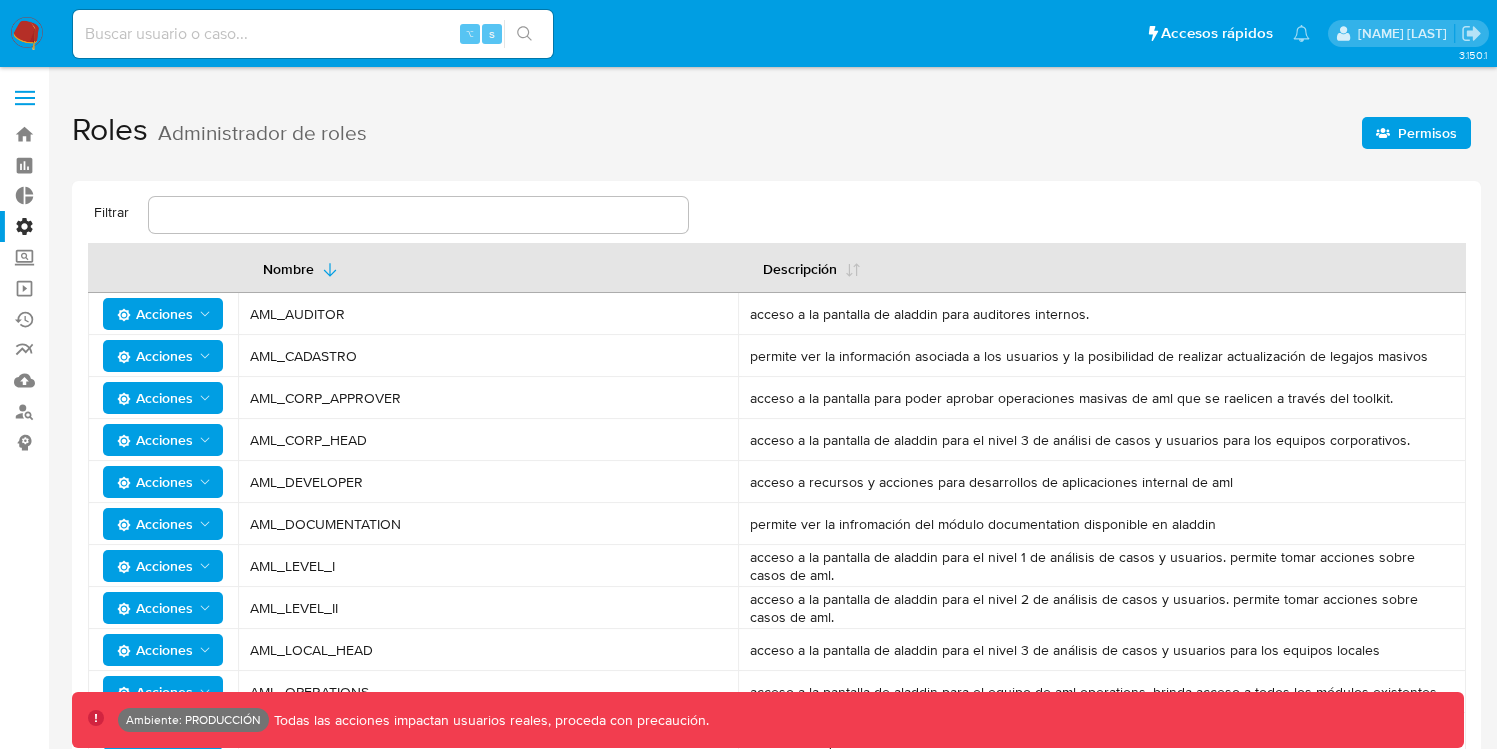 click on "Acciones" at bounding box center (155, 314) 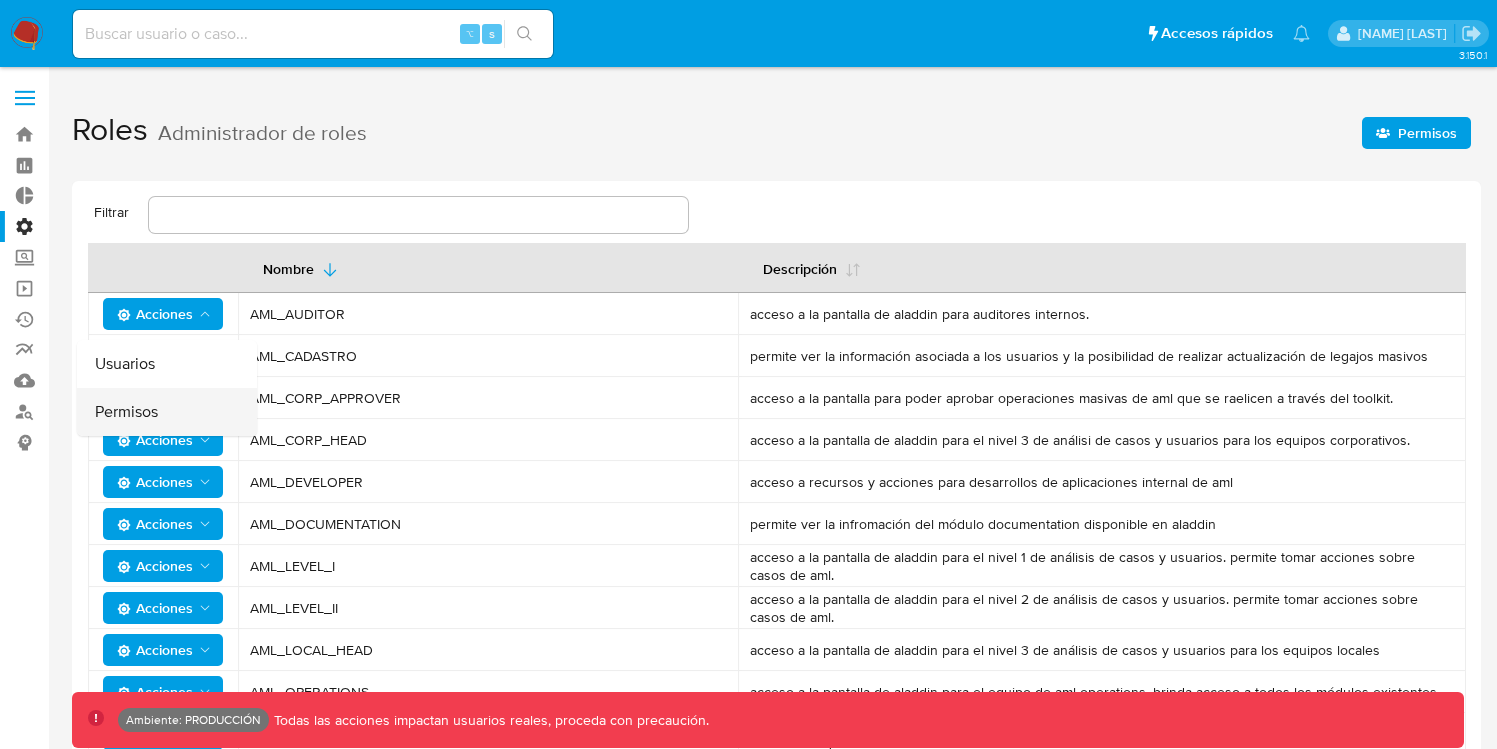 click on "Permisos" at bounding box center [167, 412] 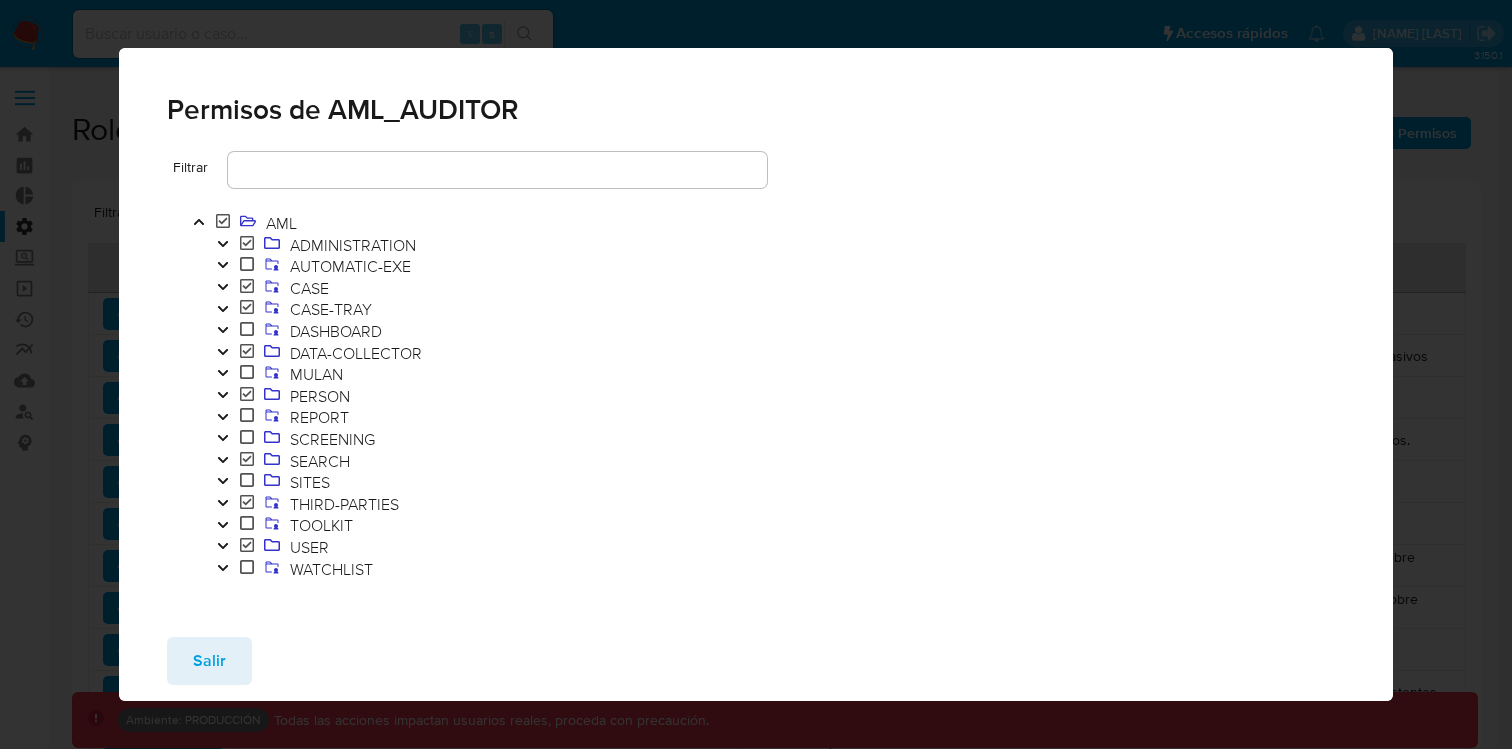 click at bounding box center (247, 396) 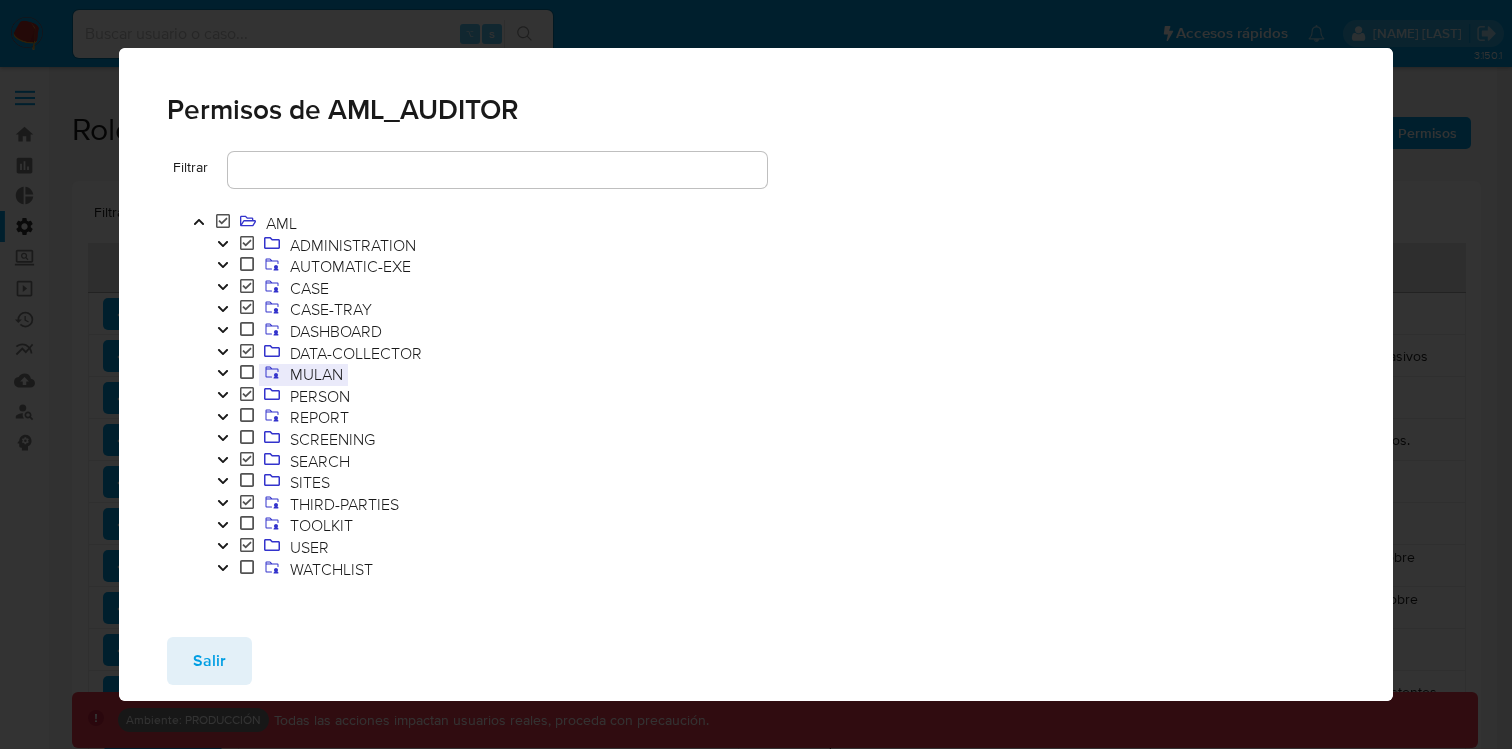 click on "MULAN" at bounding box center (316, 374) 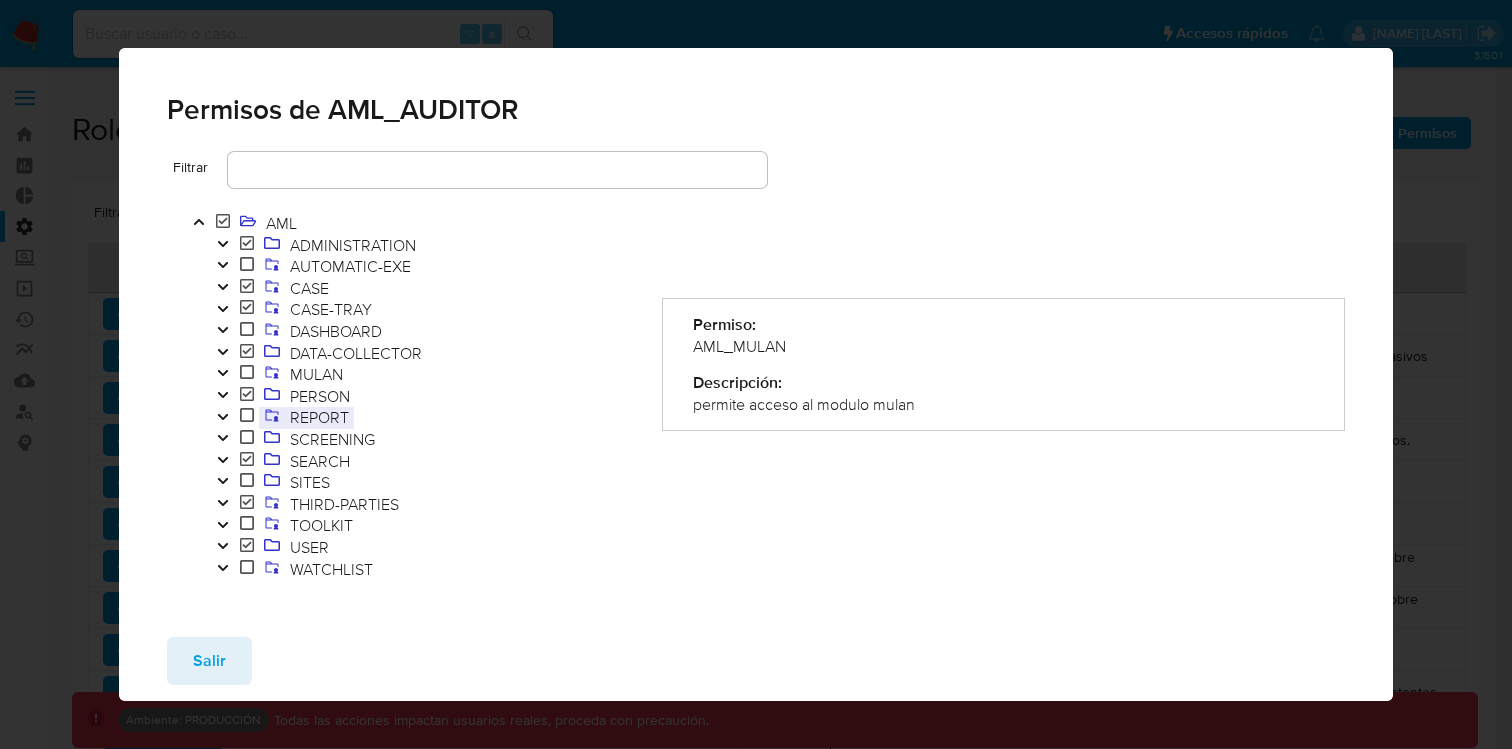 click on "REPORT" at bounding box center [319, 417] 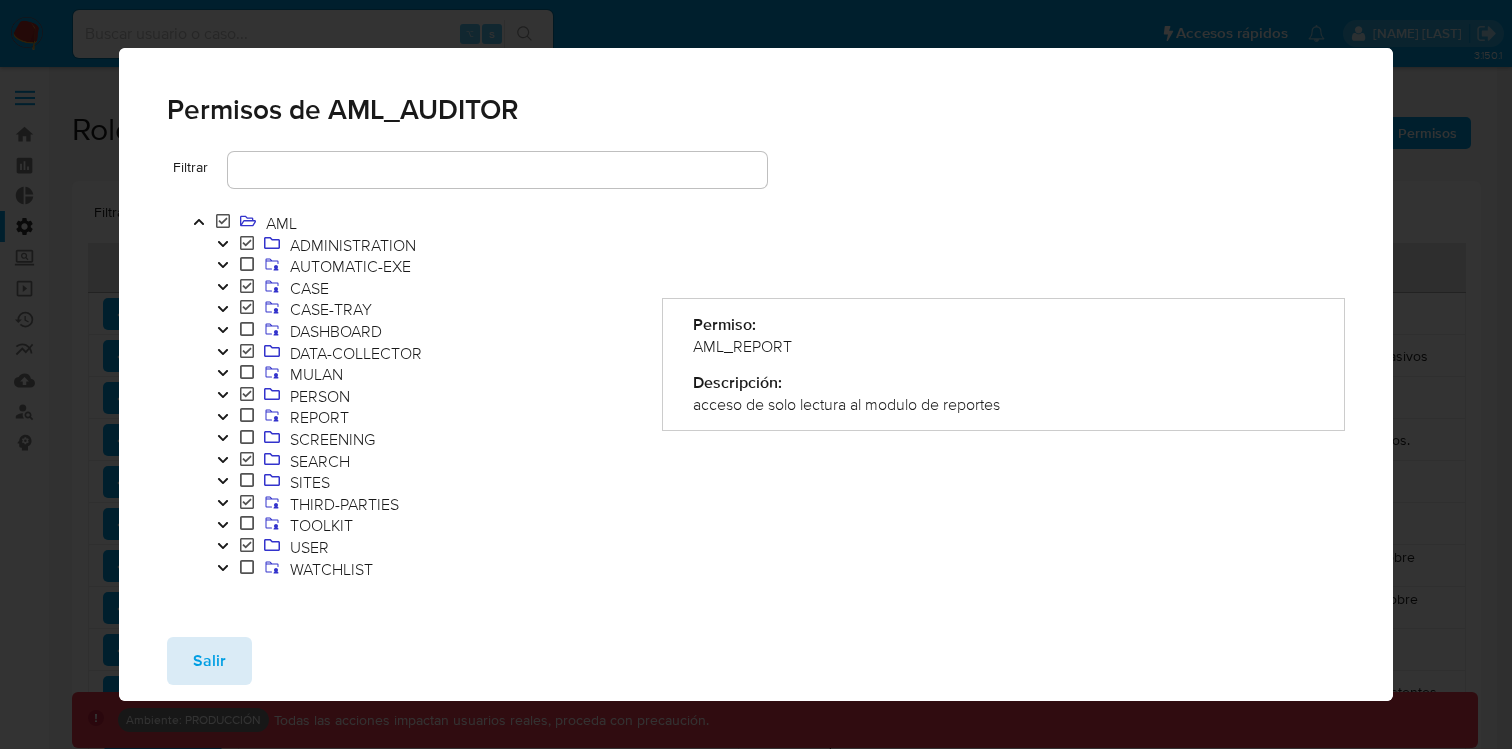 click on "Salir" at bounding box center [209, 661] 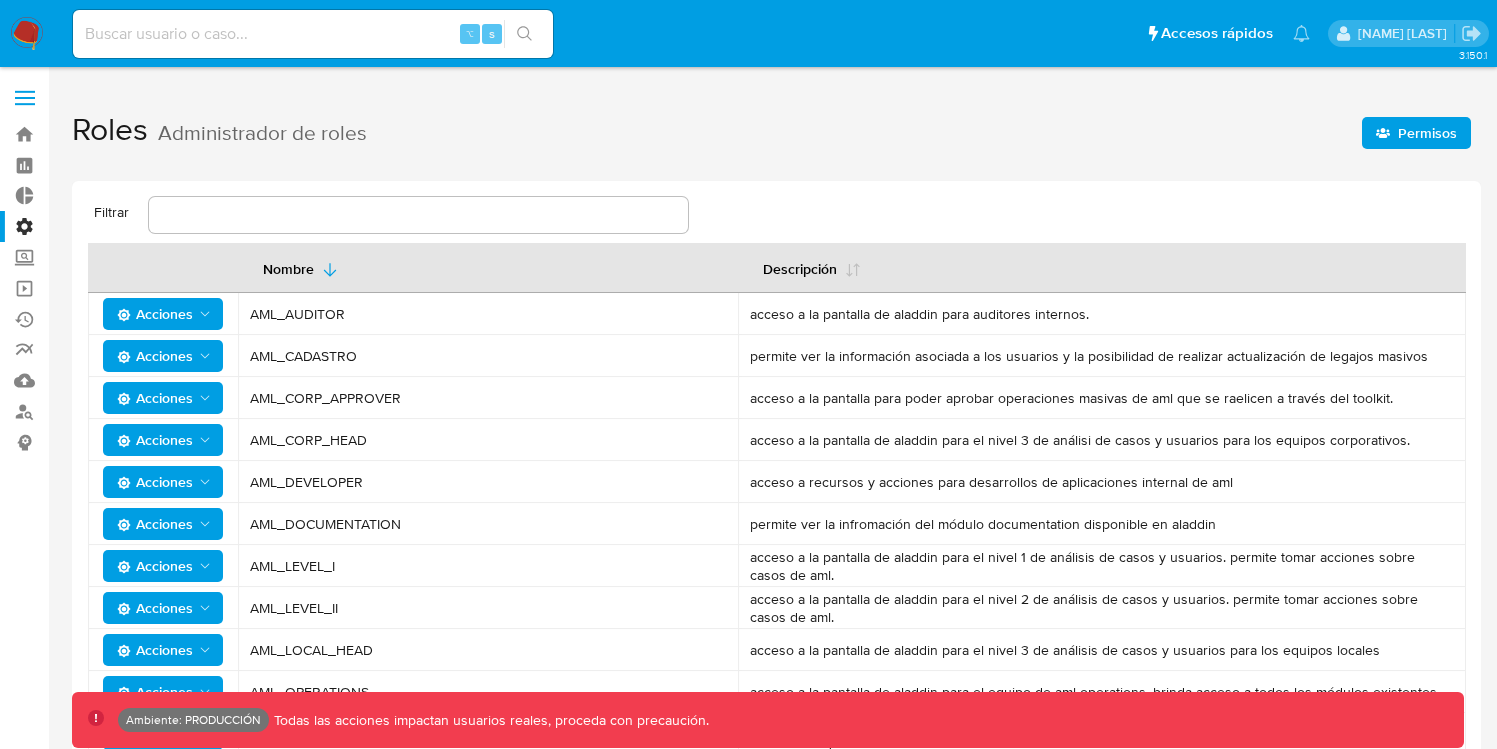 click on "Roles Administrador de roles Permisos" at bounding box center (776, 130) 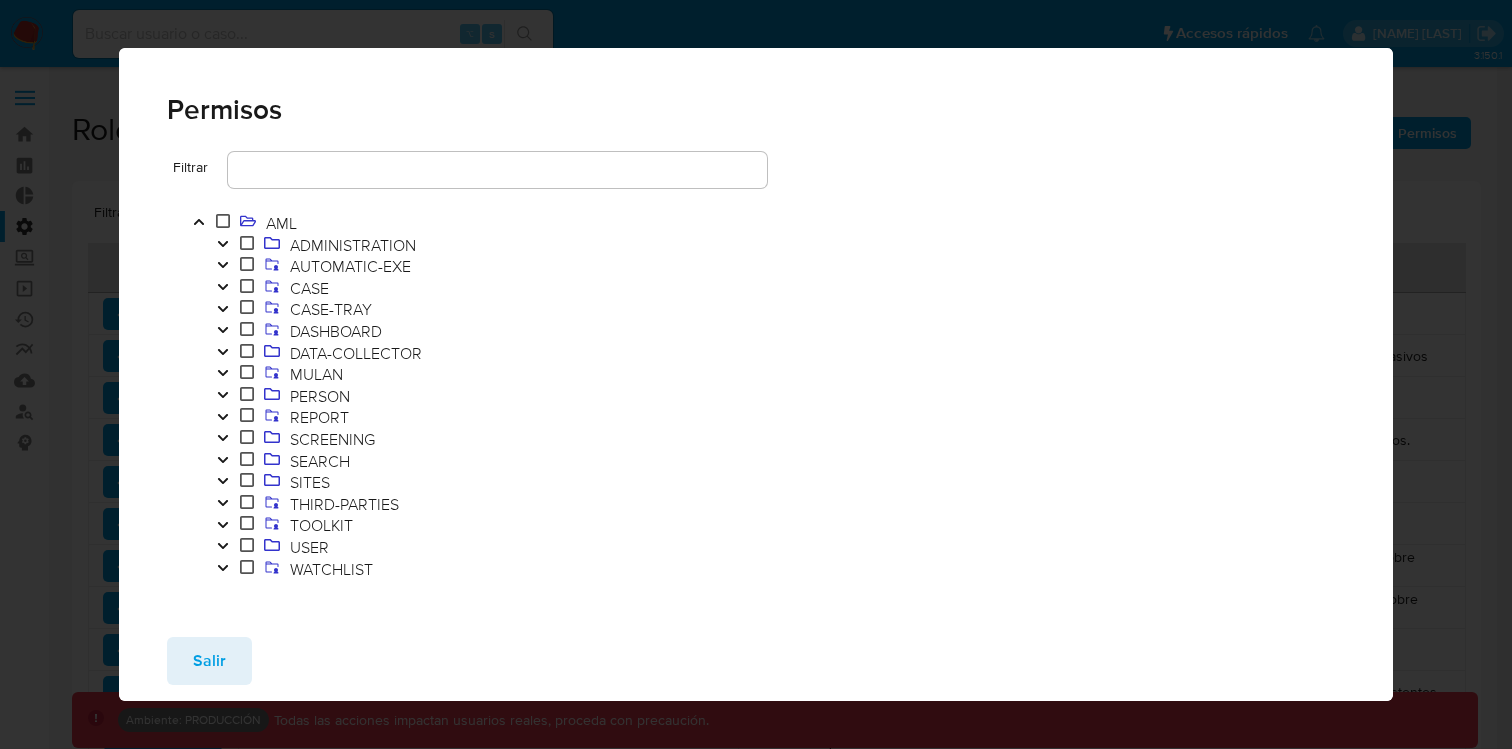 click 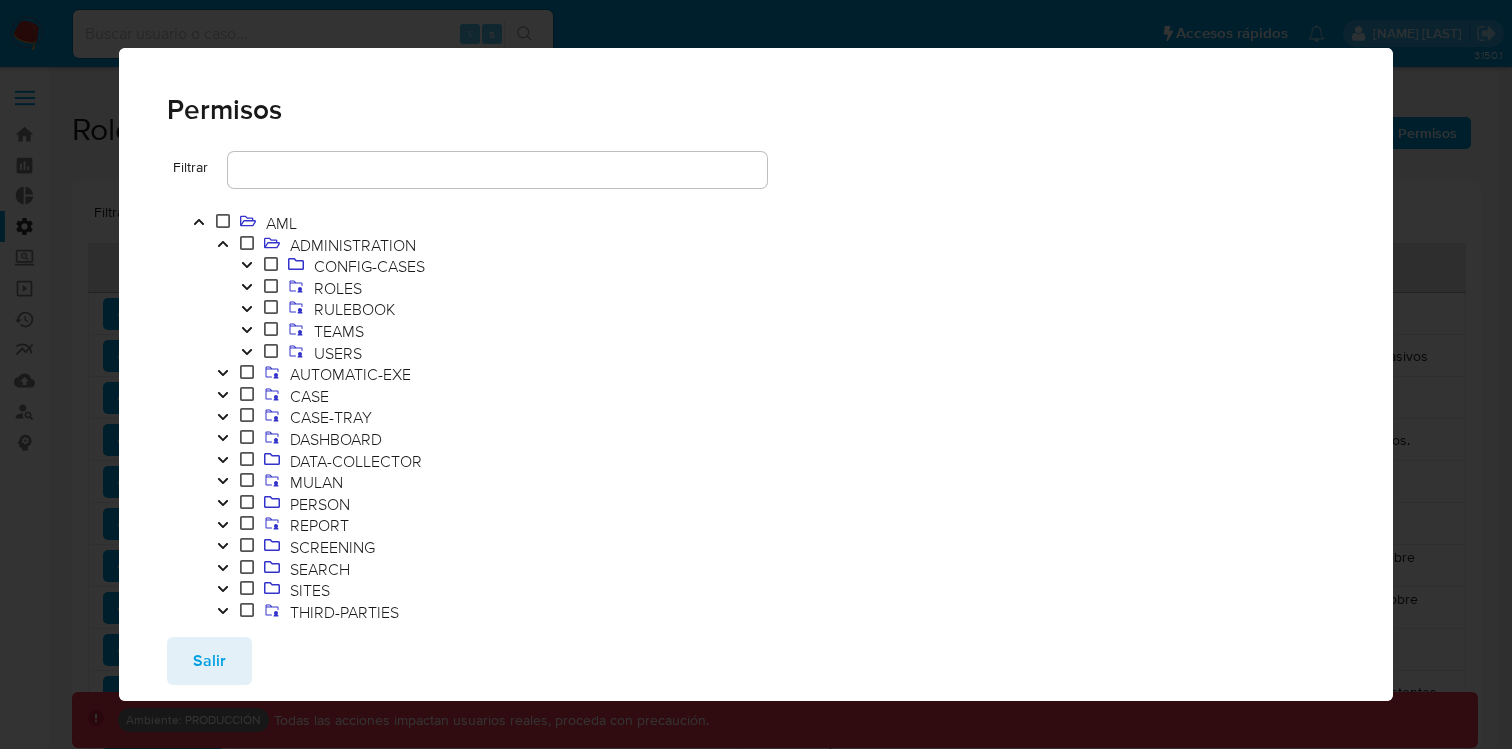 click 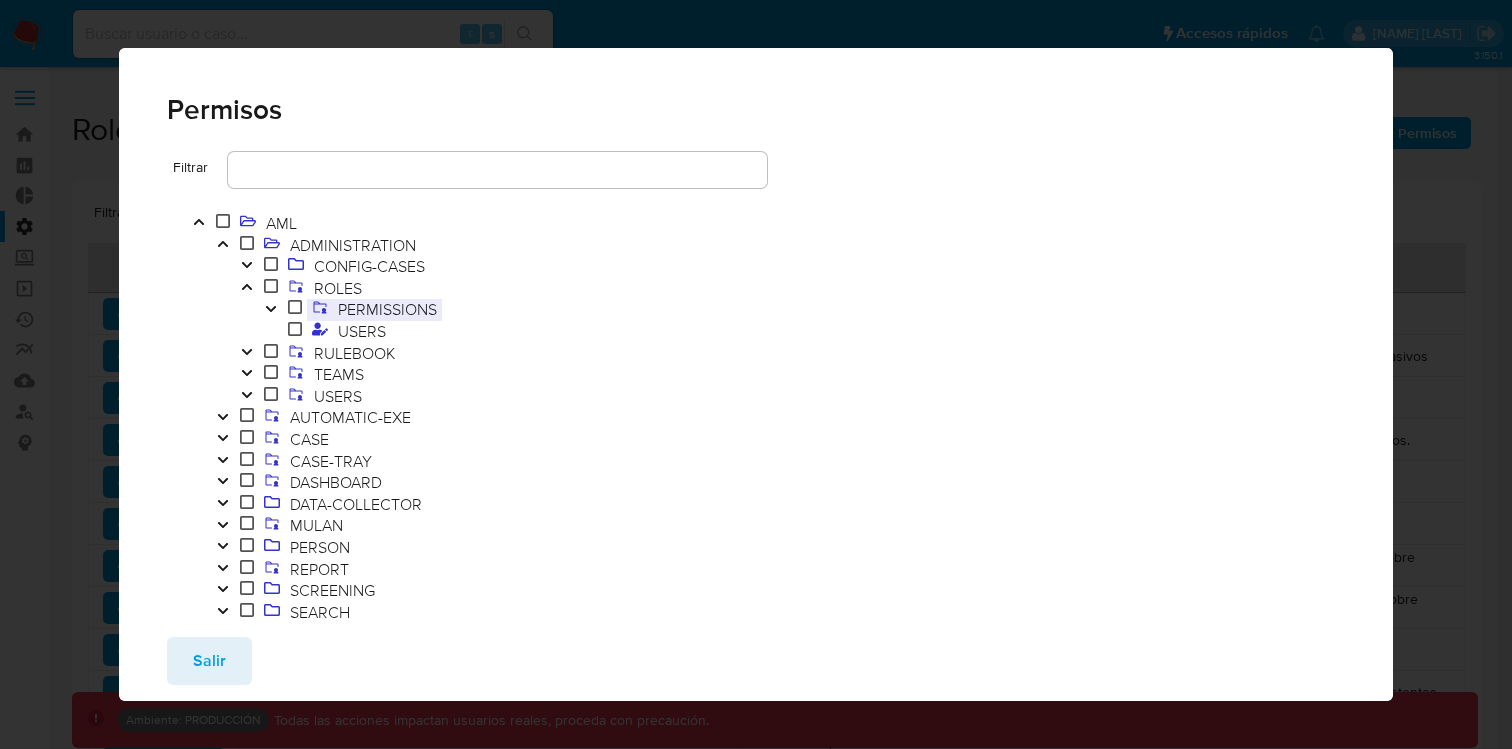 click at bounding box center [320, 309] 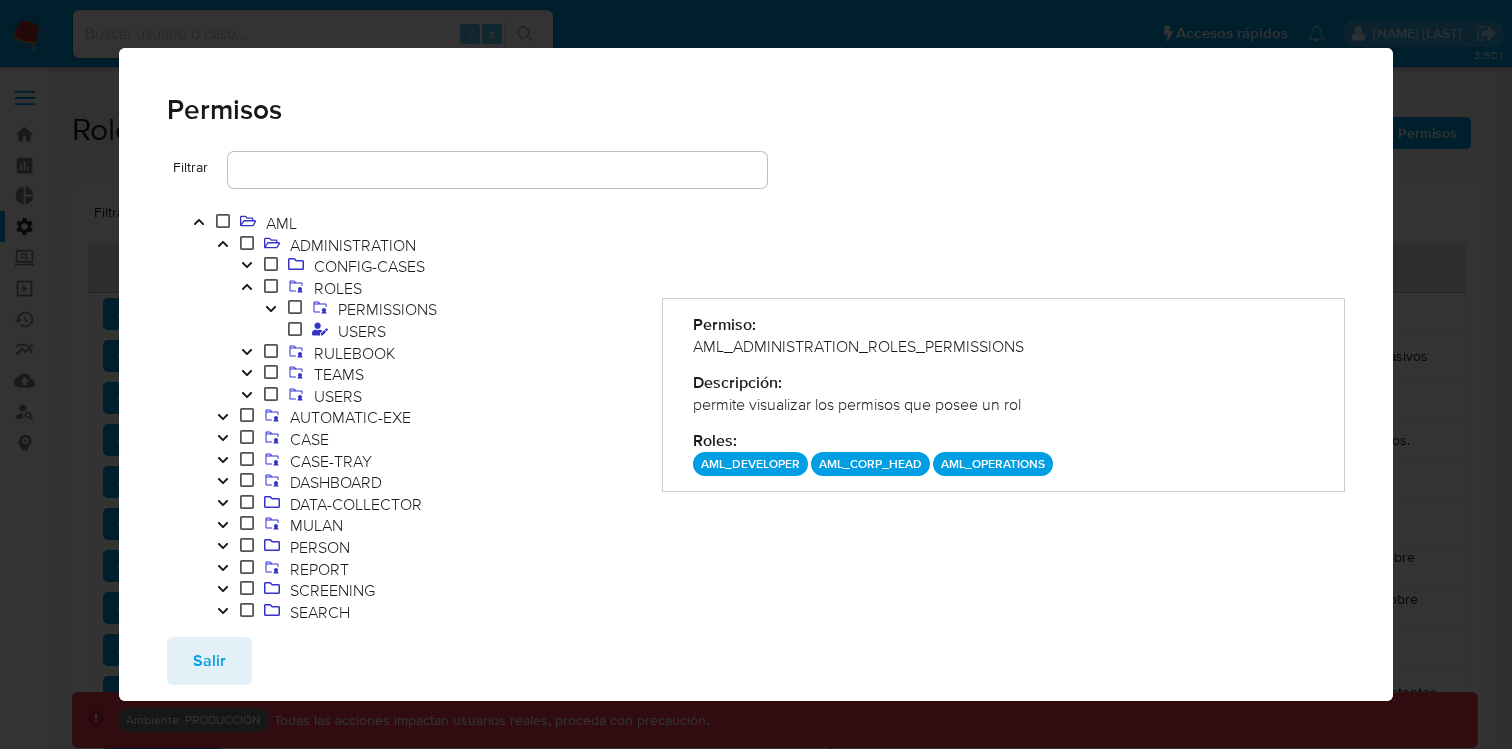 click at bounding box center [271, 310] 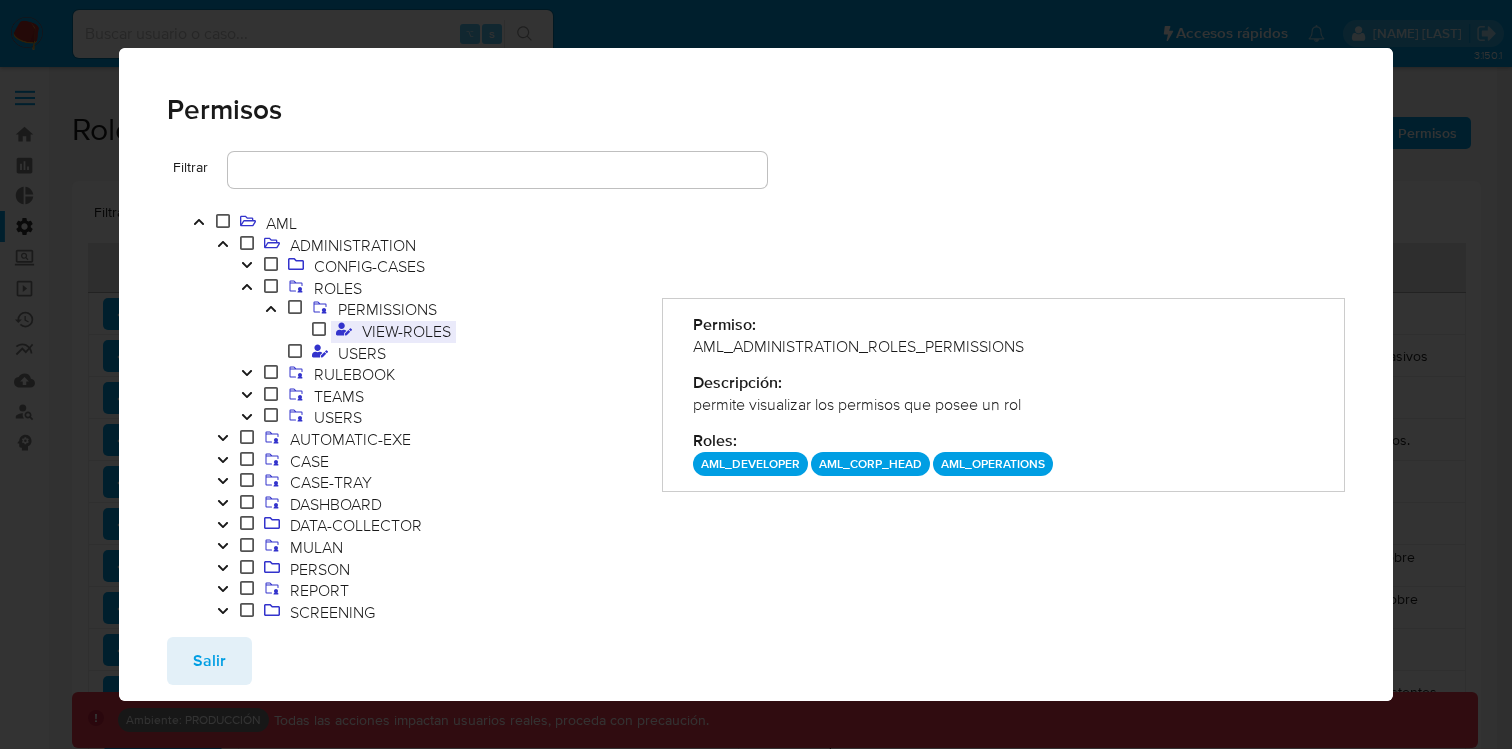 click 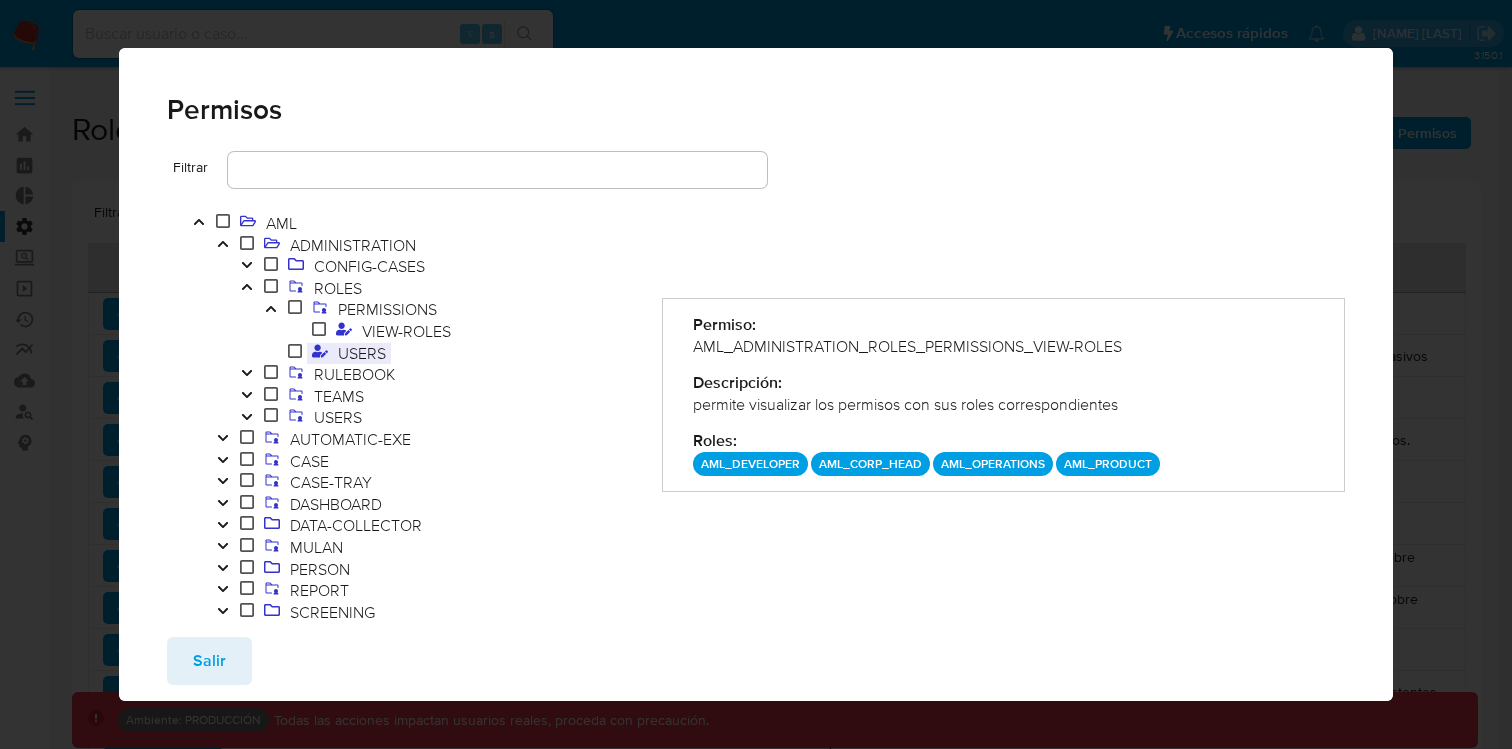 click on "USERS" at bounding box center (362, 353) 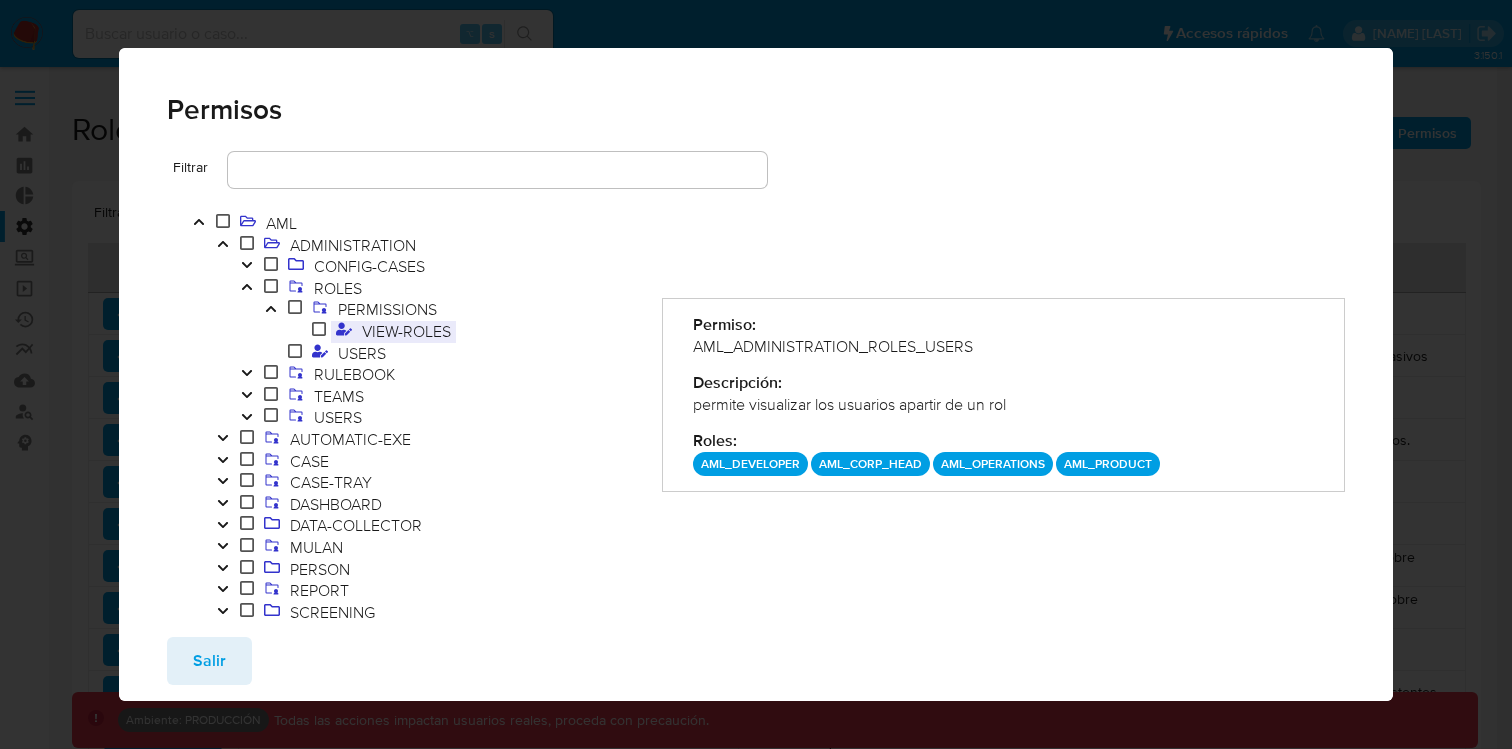 click 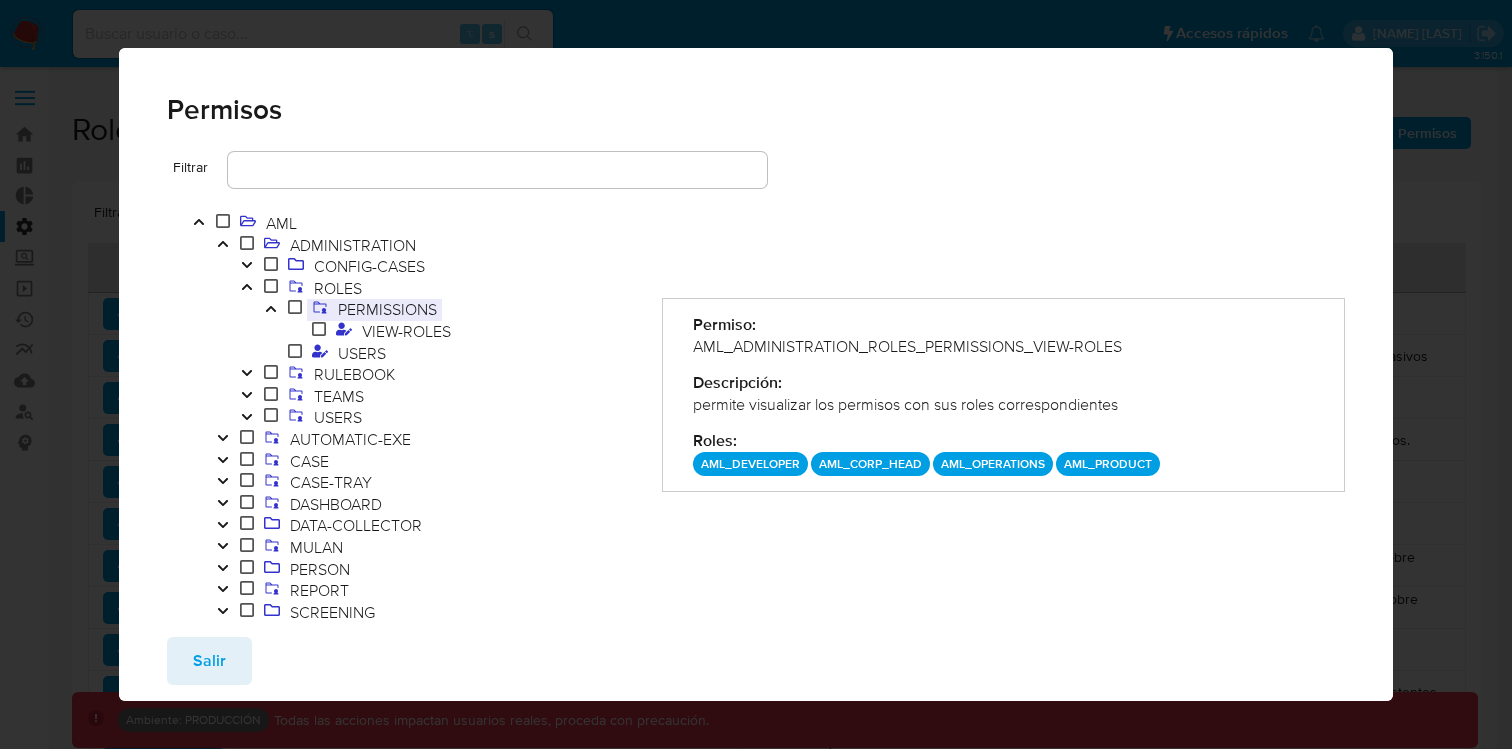 click on "PERMISSIONS" at bounding box center [387, 309] 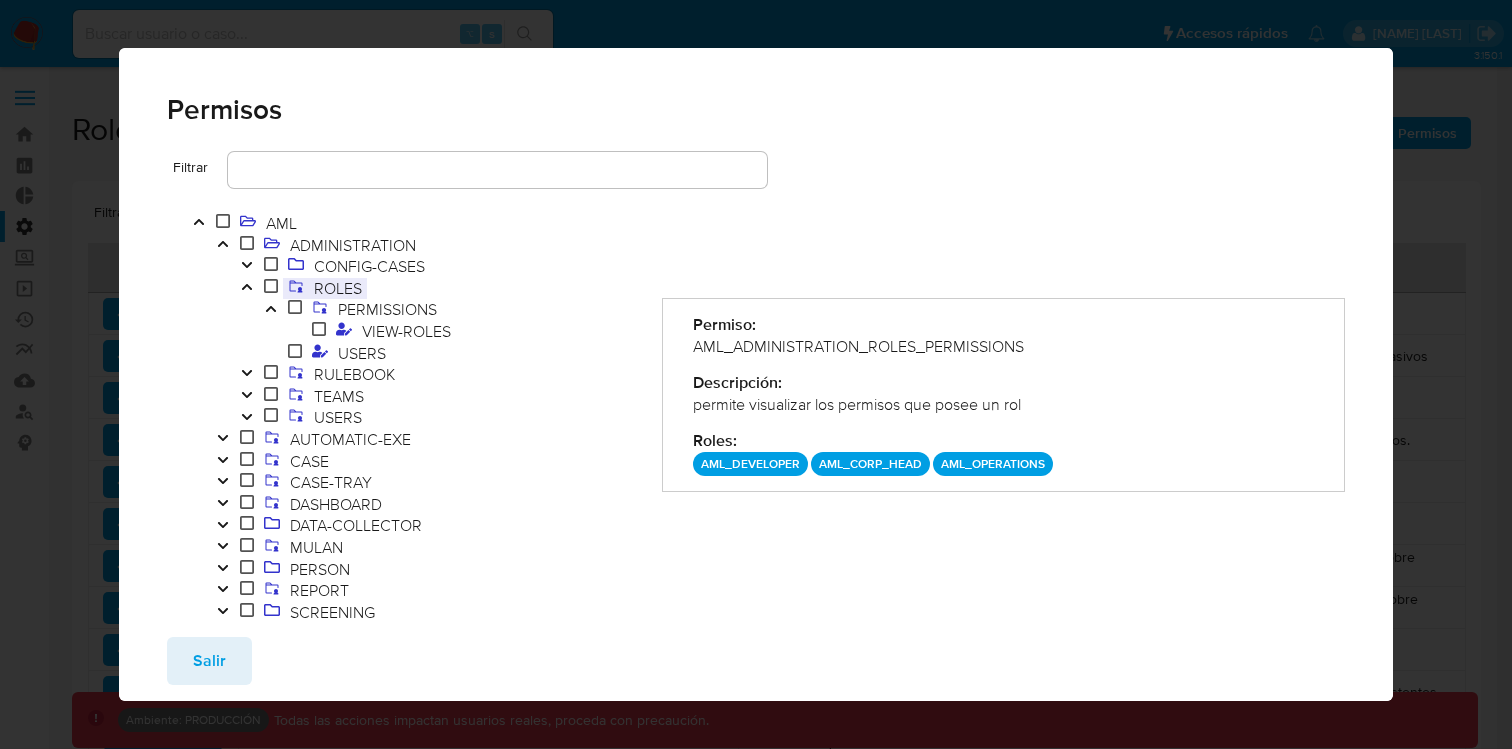 click on "ROLES" at bounding box center [338, 288] 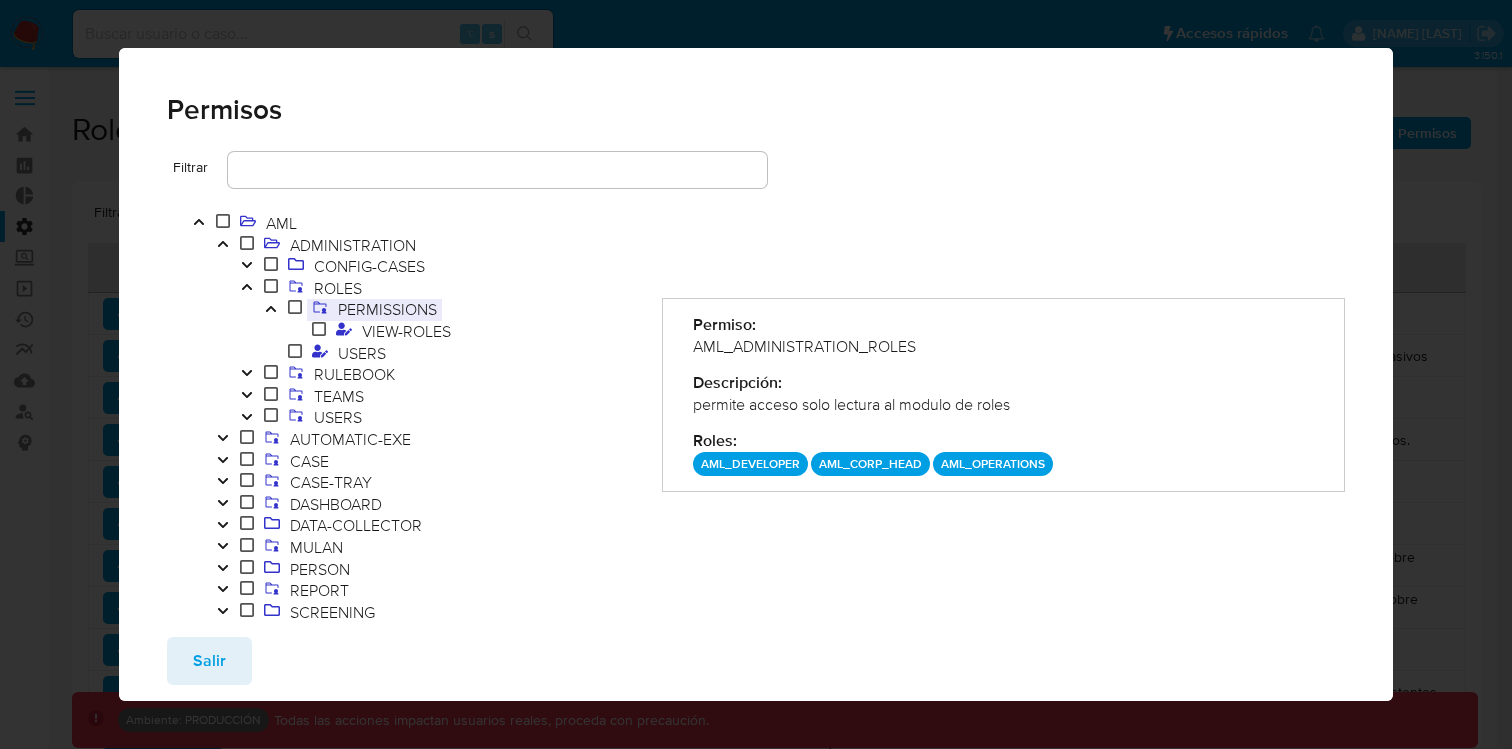 click on "PERMISSIONS" at bounding box center [387, 309] 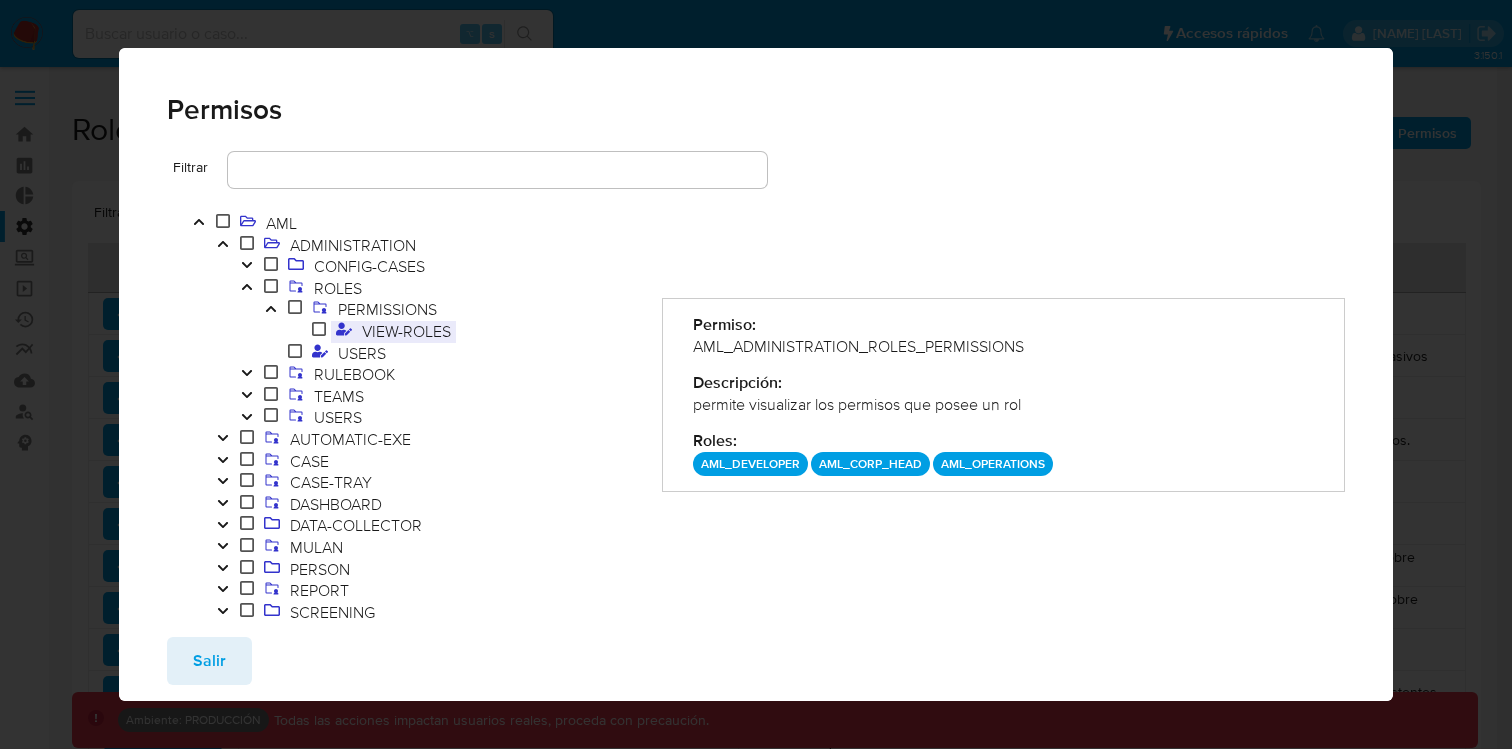 click on "VIEW-ROLES" at bounding box center (406, 331) 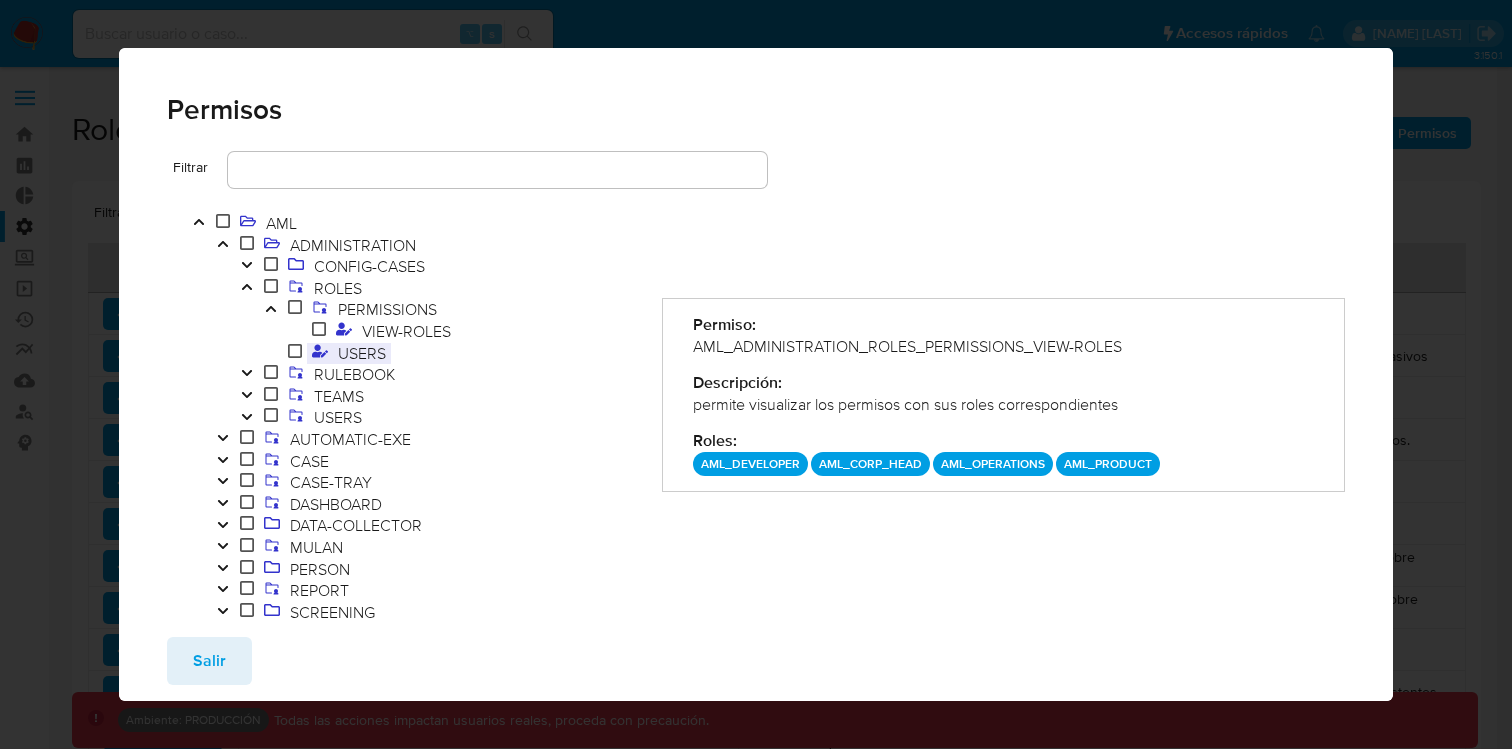 click on "USERS" at bounding box center [362, 353] 